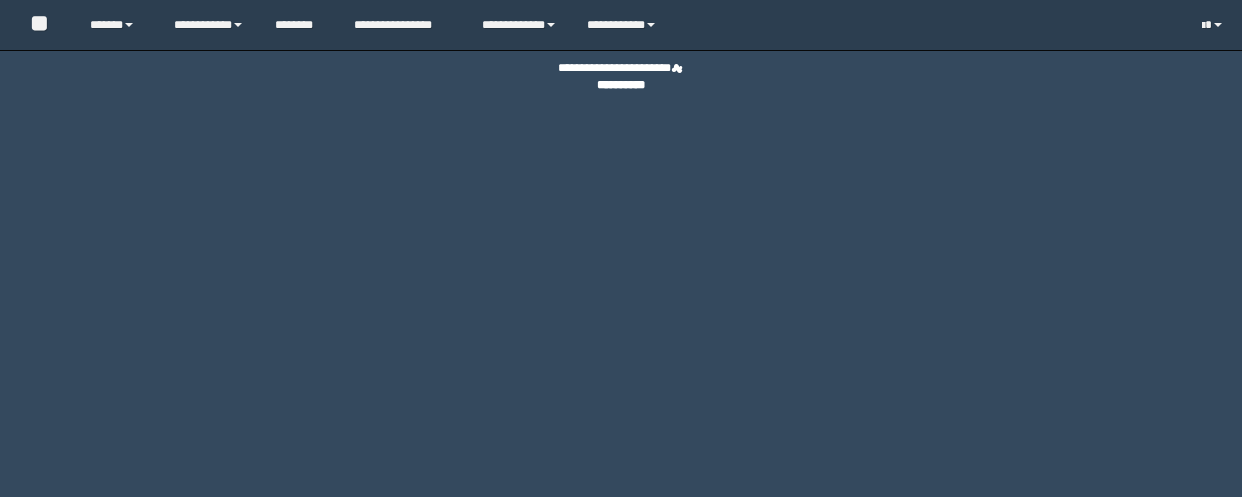 scroll, scrollTop: 0, scrollLeft: 0, axis: both 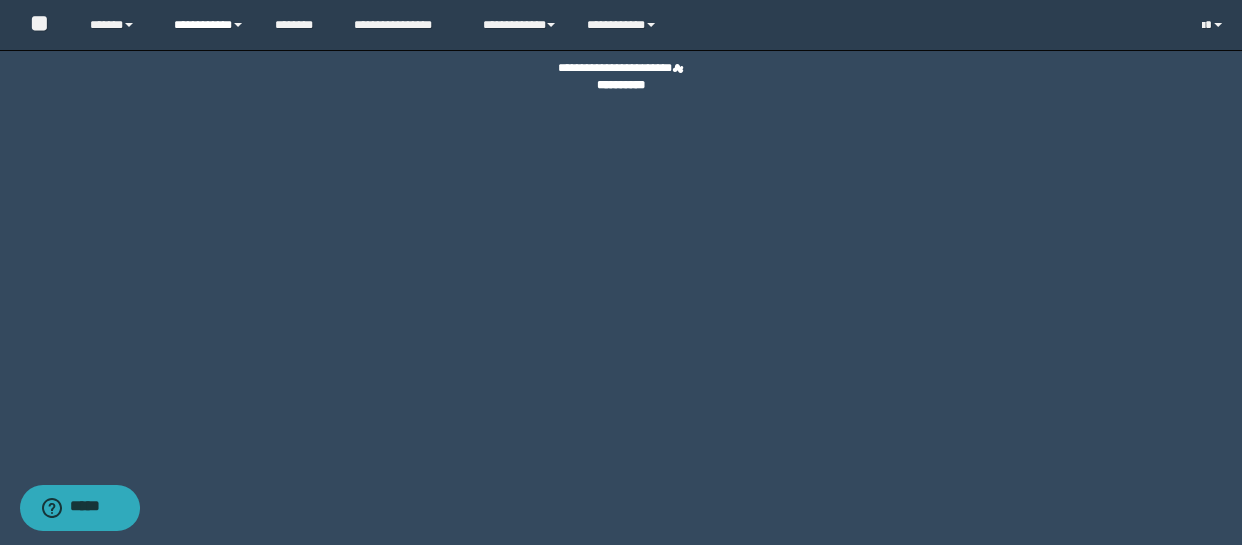 click on "**********" at bounding box center [209, 25] 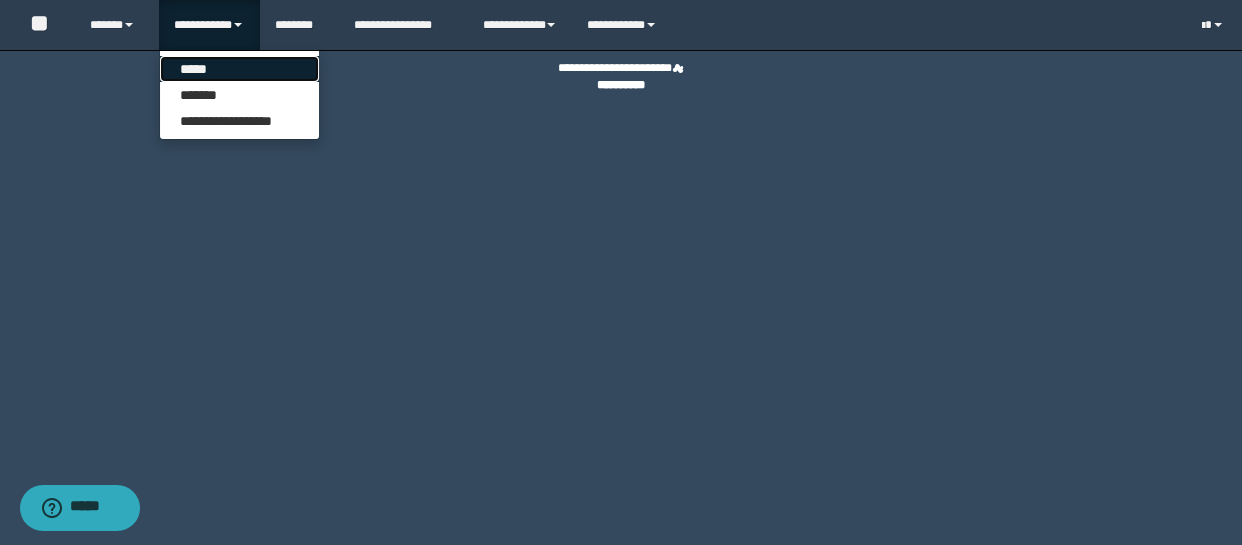 click on "*****" at bounding box center [239, 69] 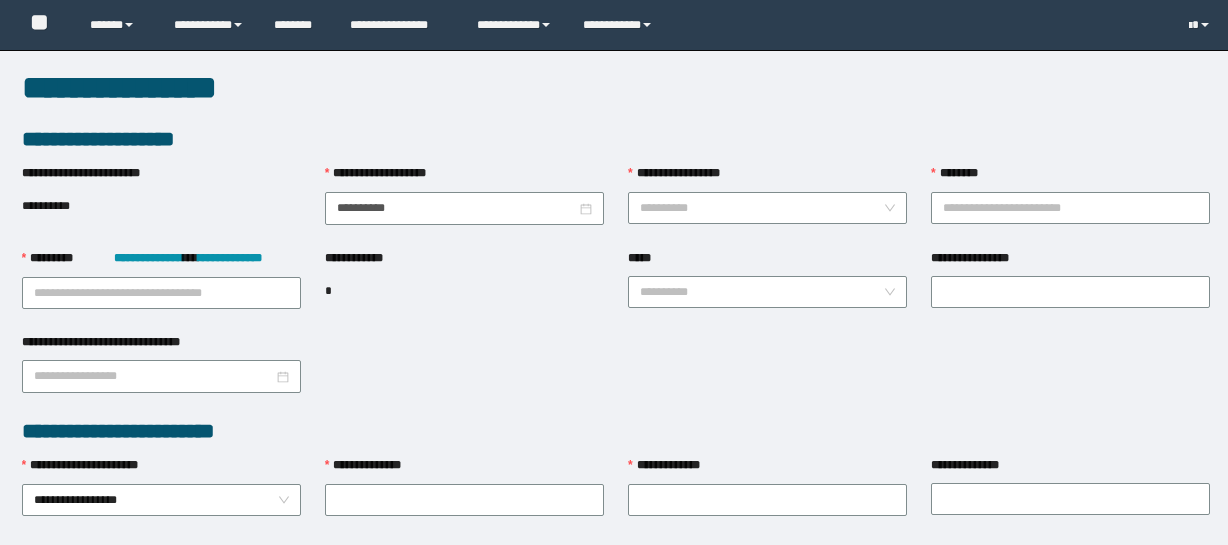 scroll, scrollTop: 0, scrollLeft: 0, axis: both 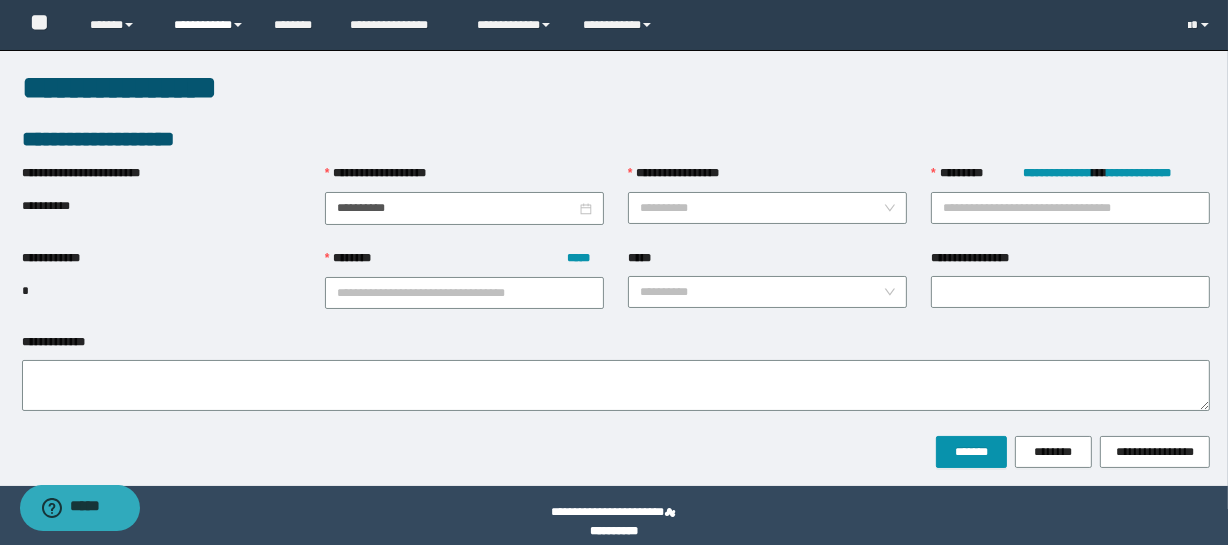 click on "**********" at bounding box center [209, 25] 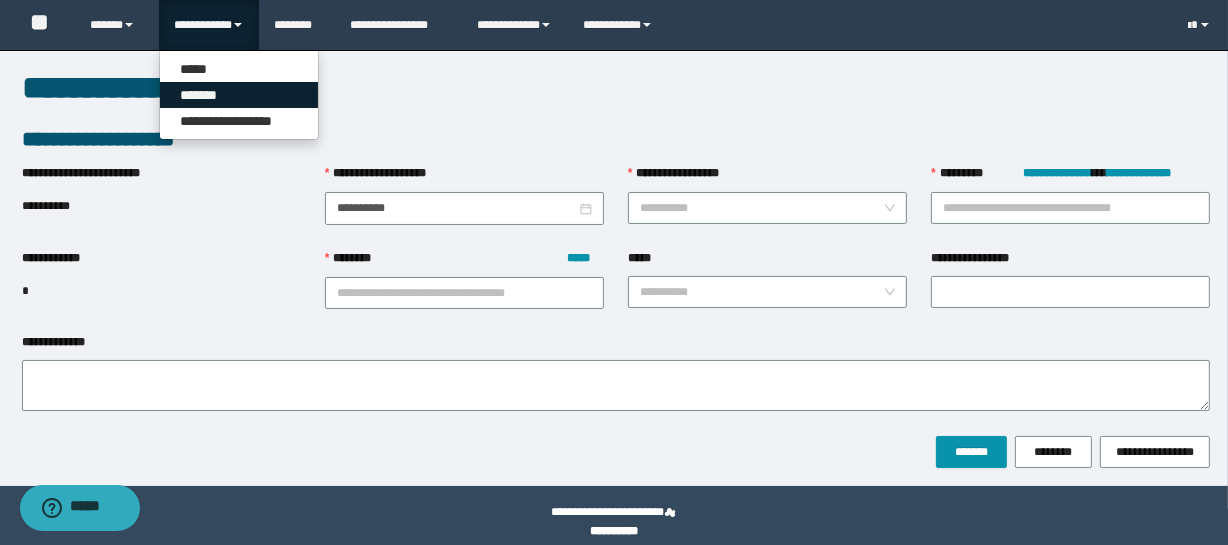 click on "*******" at bounding box center [239, 95] 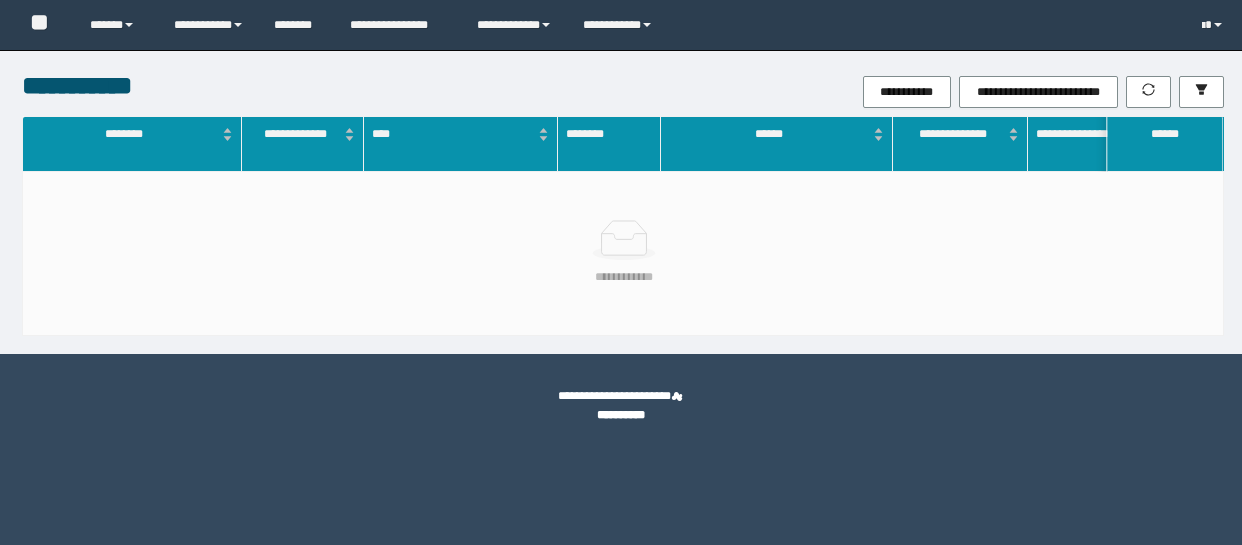 scroll, scrollTop: 0, scrollLeft: 0, axis: both 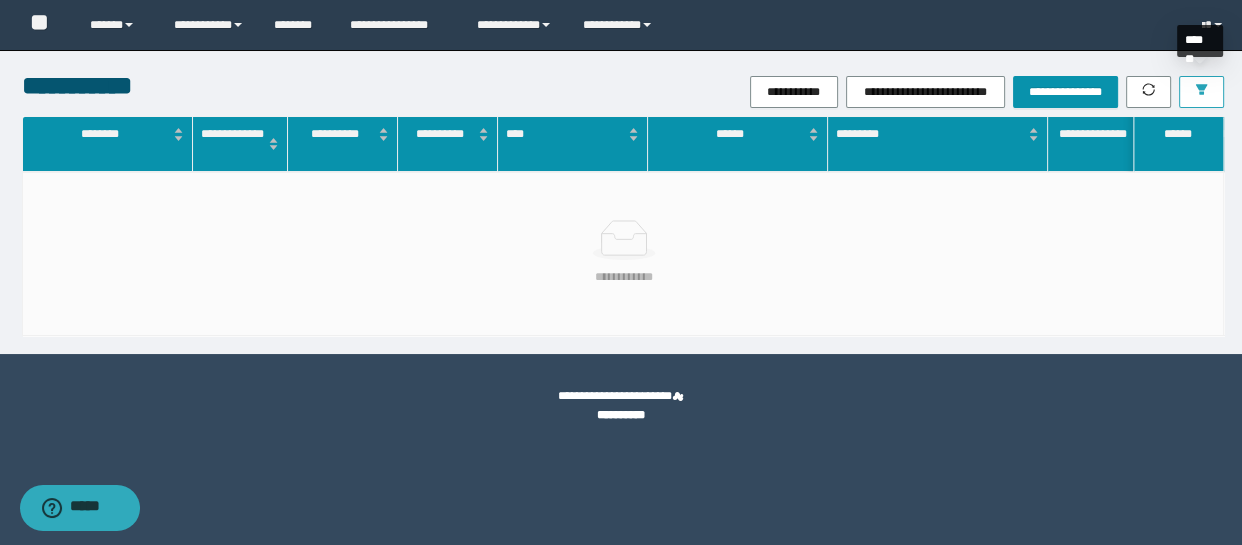 click at bounding box center [1201, 92] 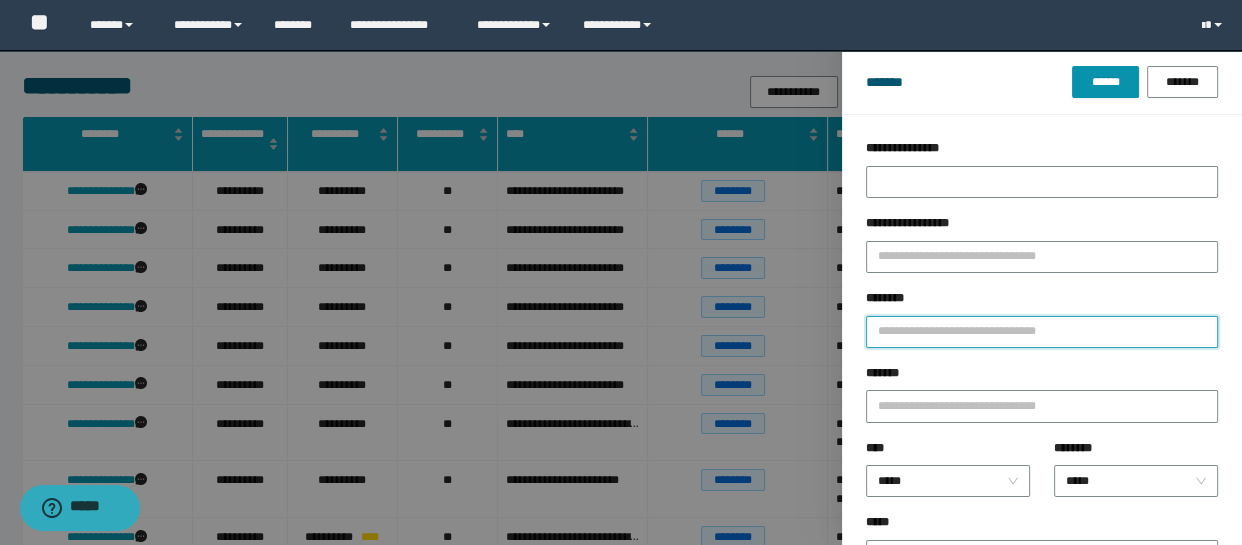 click on "********" at bounding box center [1042, 332] 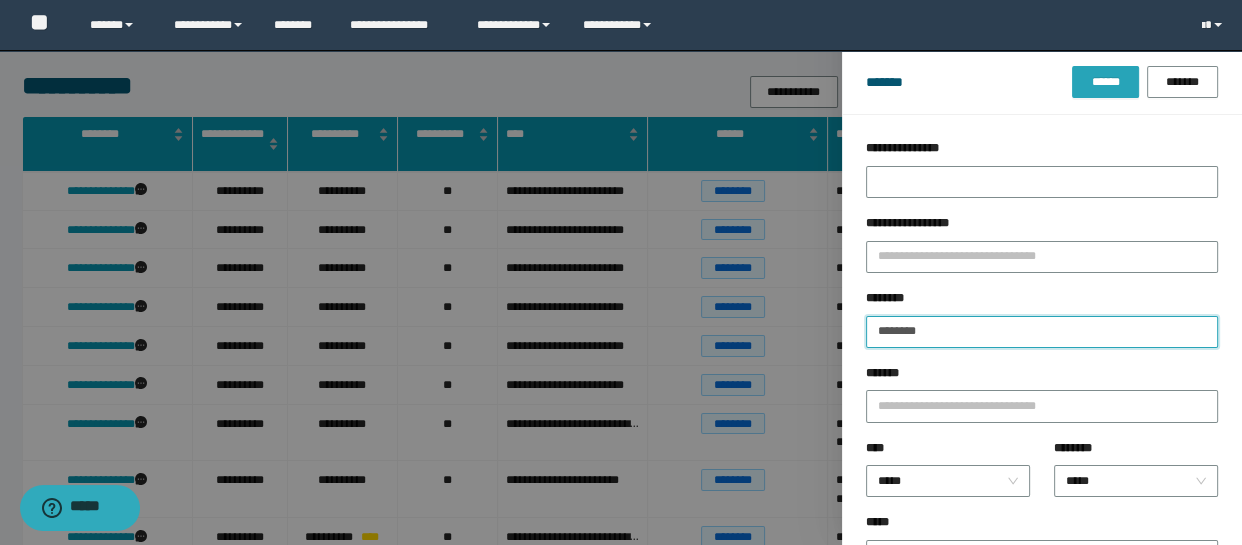 type on "********" 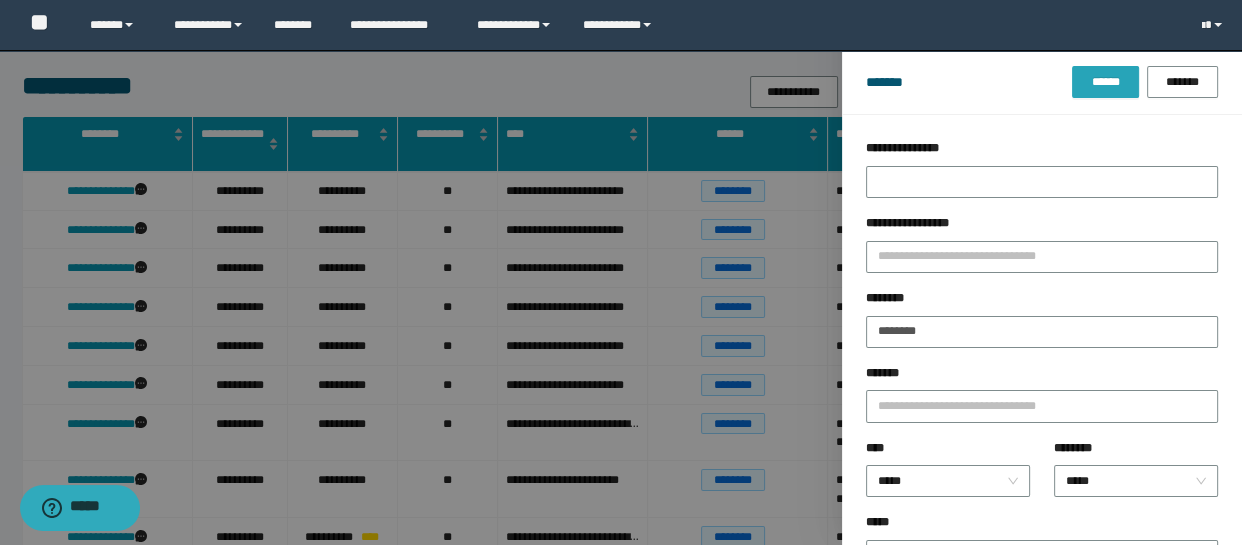 click on "******" at bounding box center [1105, 82] 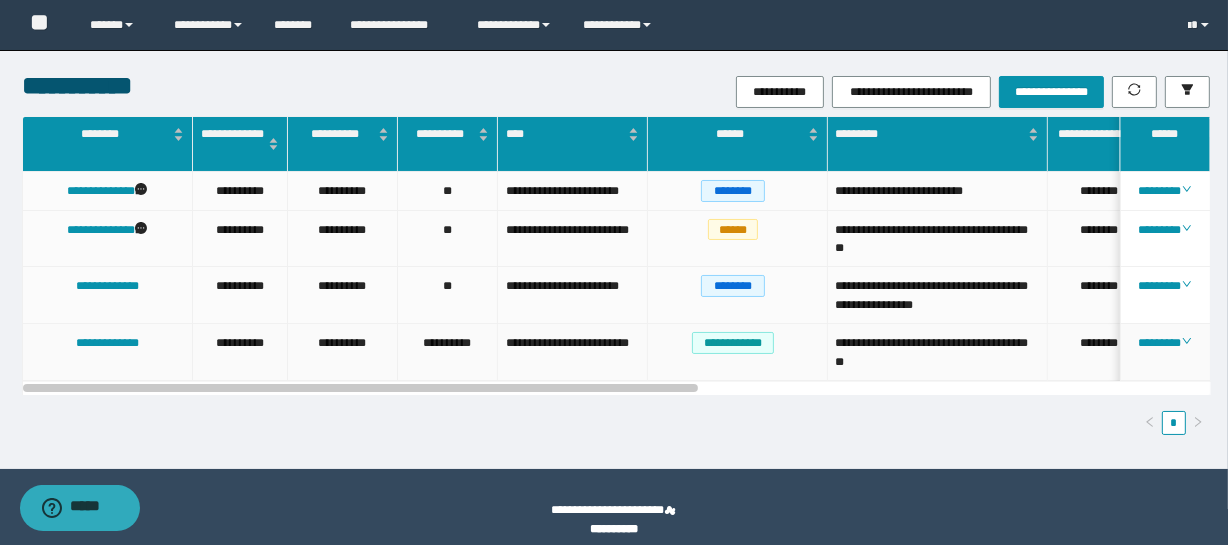 click on "********" at bounding box center (1165, 352) 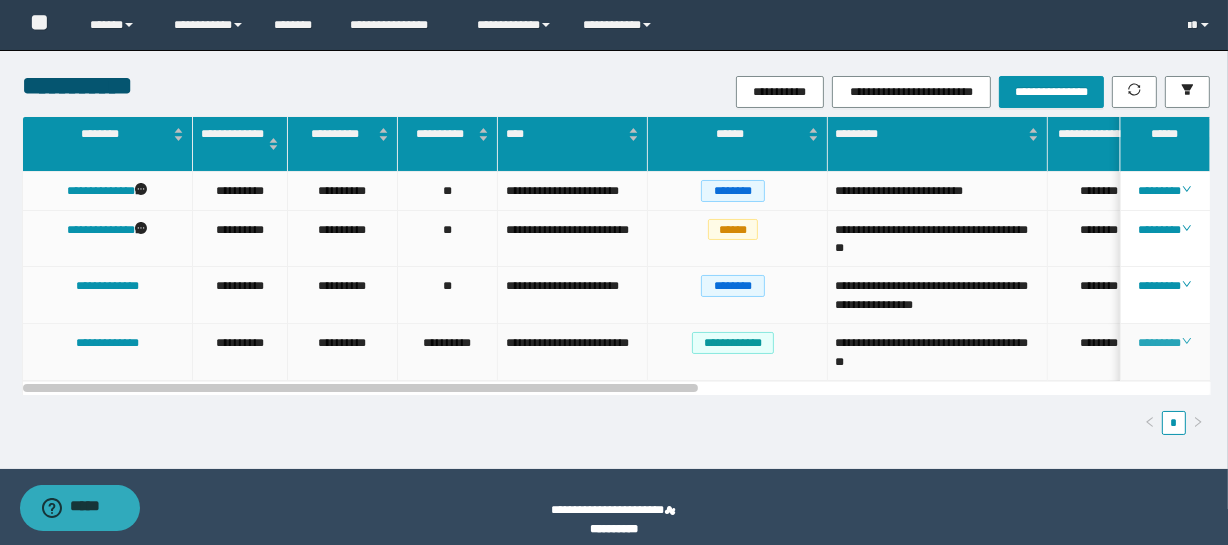 click on "********" at bounding box center [1164, 343] 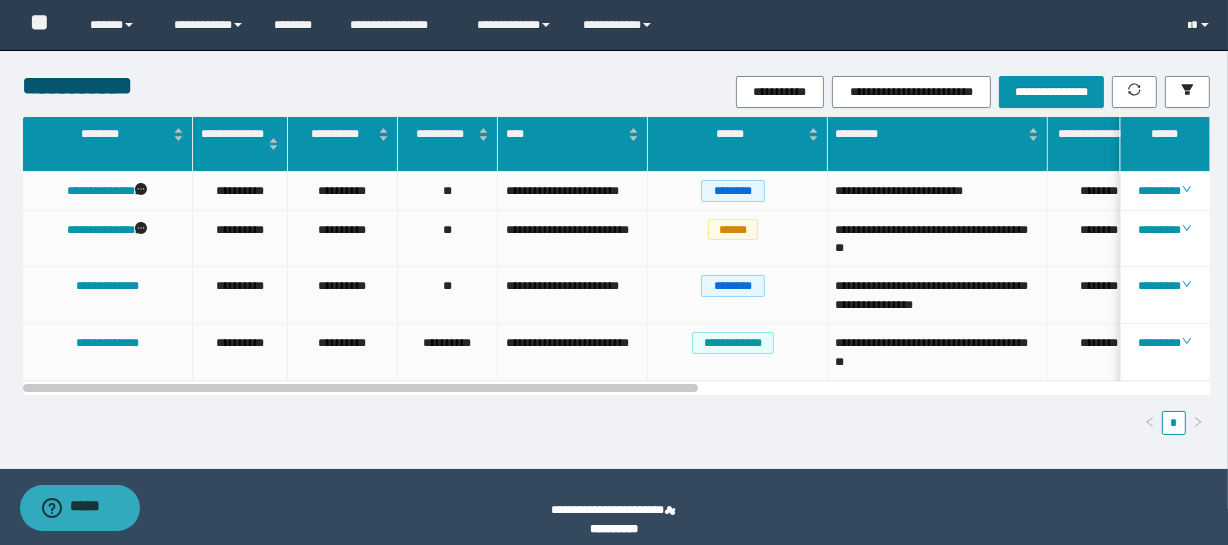 click on "**********" at bounding box center [616, 275] 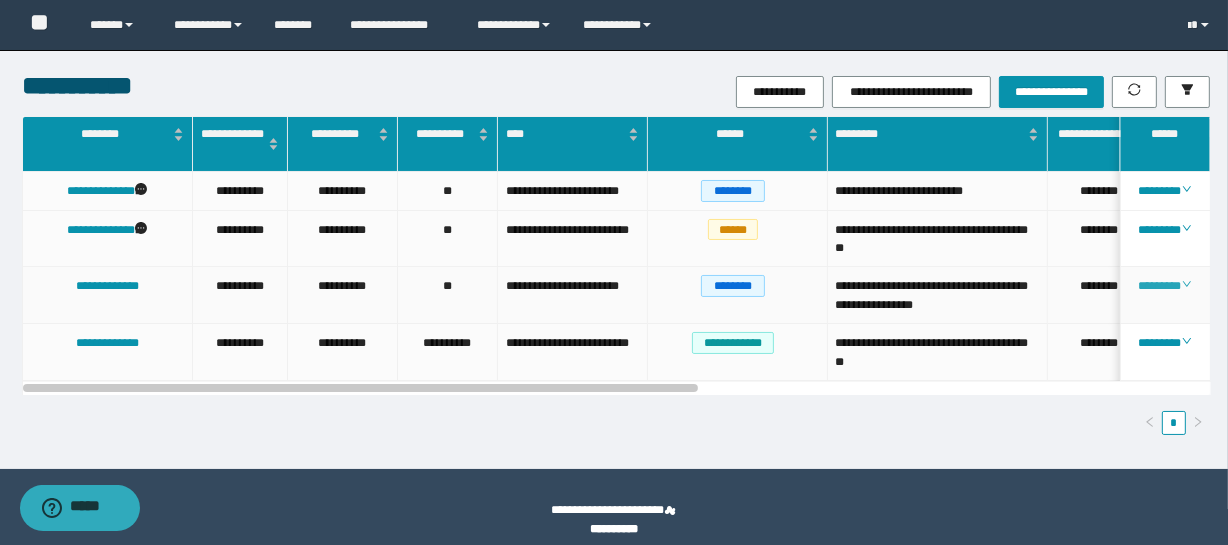 click on "********" at bounding box center (1164, 286) 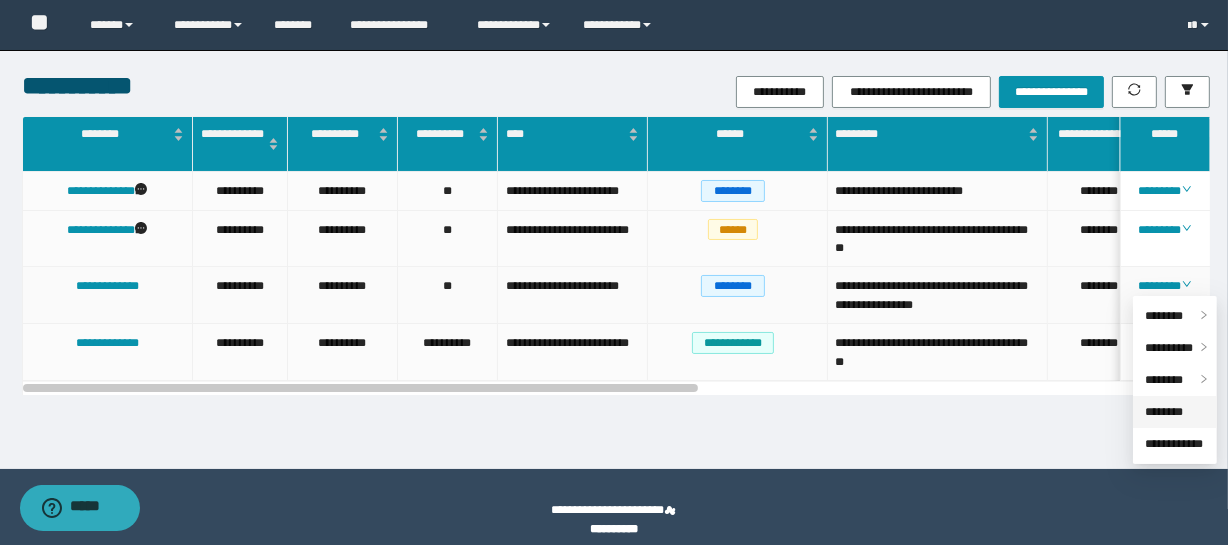 click on "********" at bounding box center [1164, 412] 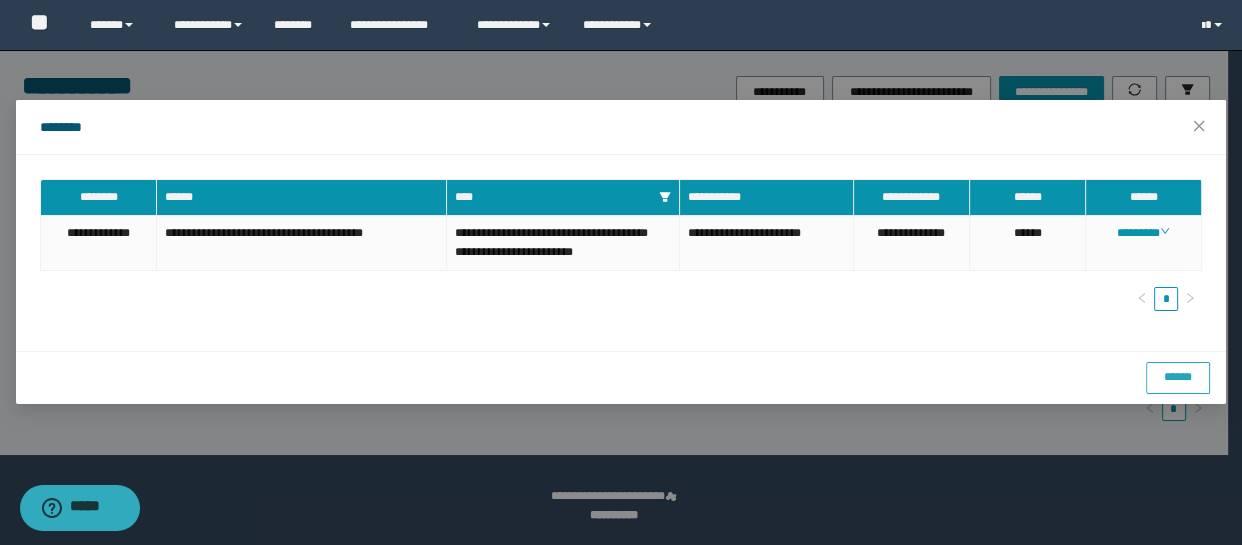 click on "******" at bounding box center [1178, 377] 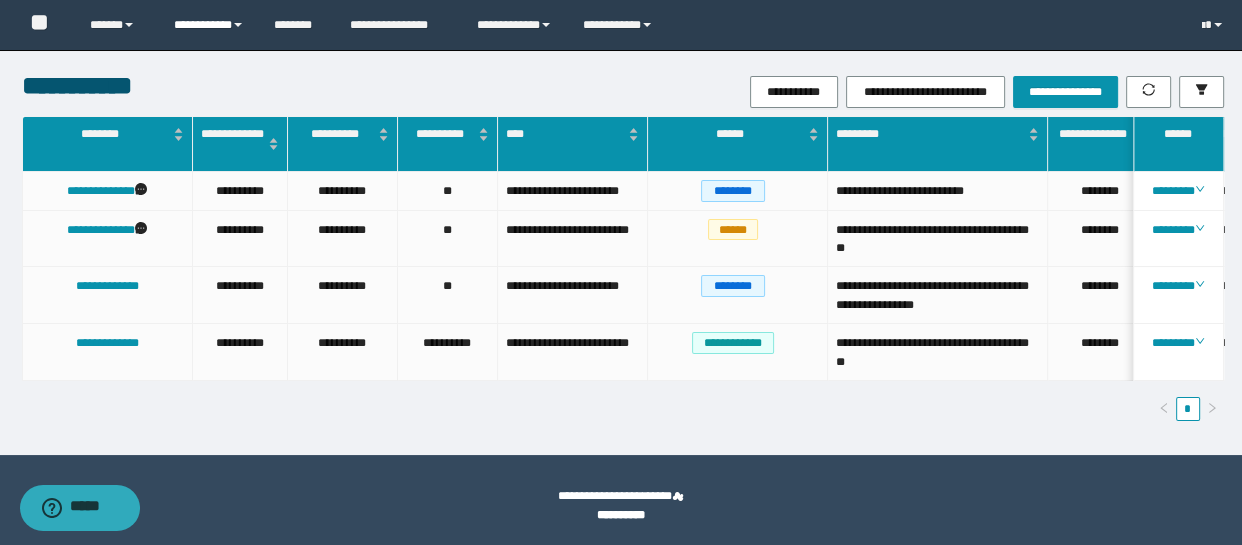 click on "**********" at bounding box center [209, 25] 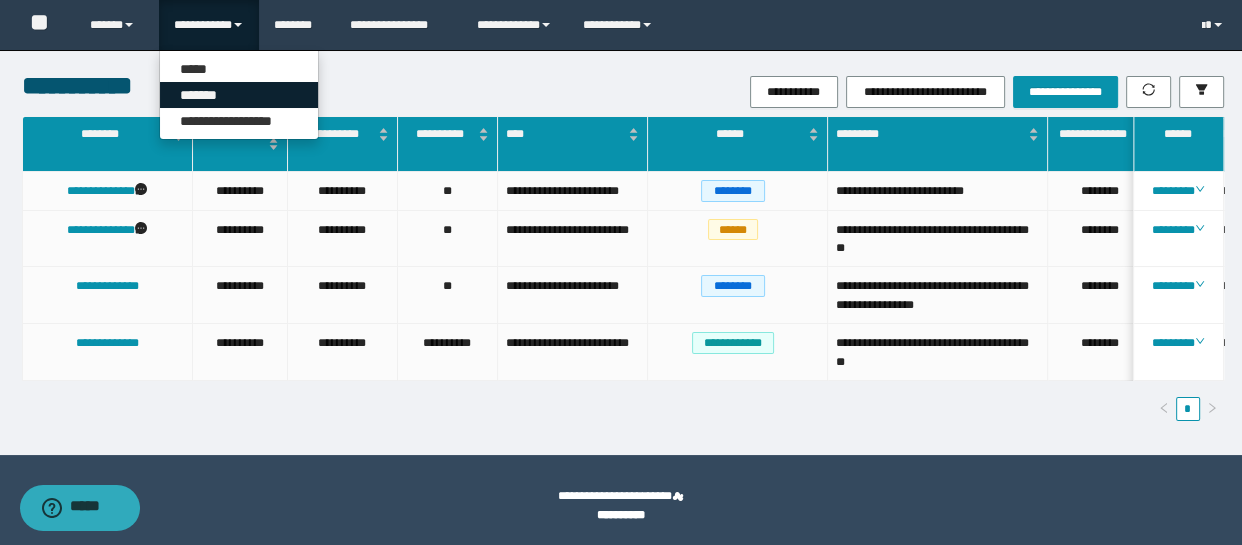 click on "*******" at bounding box center [239, 95] 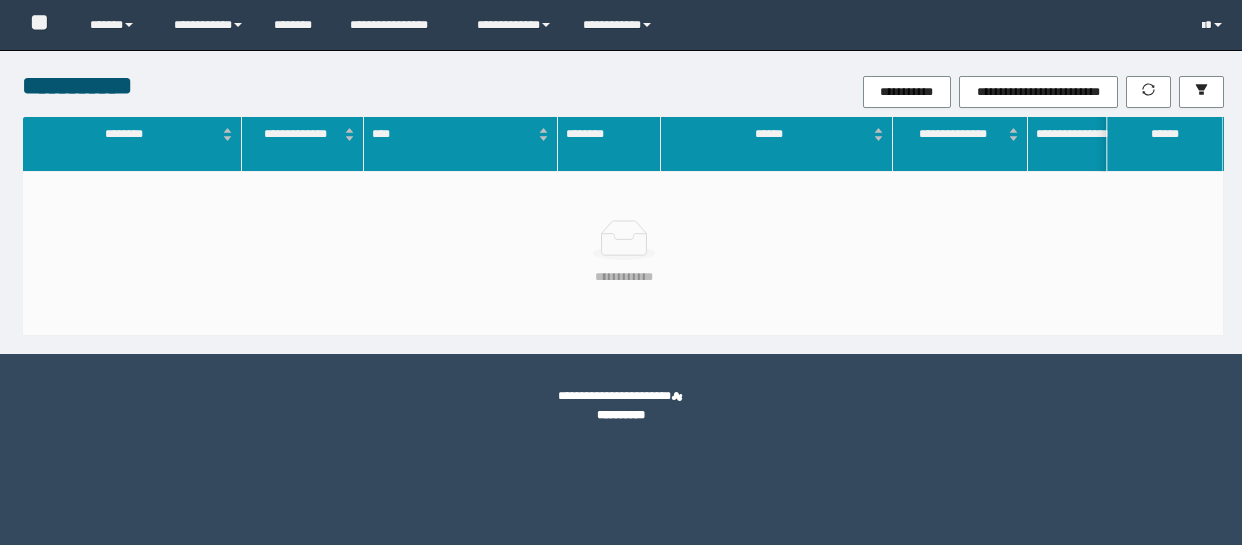 scroll, scrollTop: 0, scrollLeft: 0, axis: both 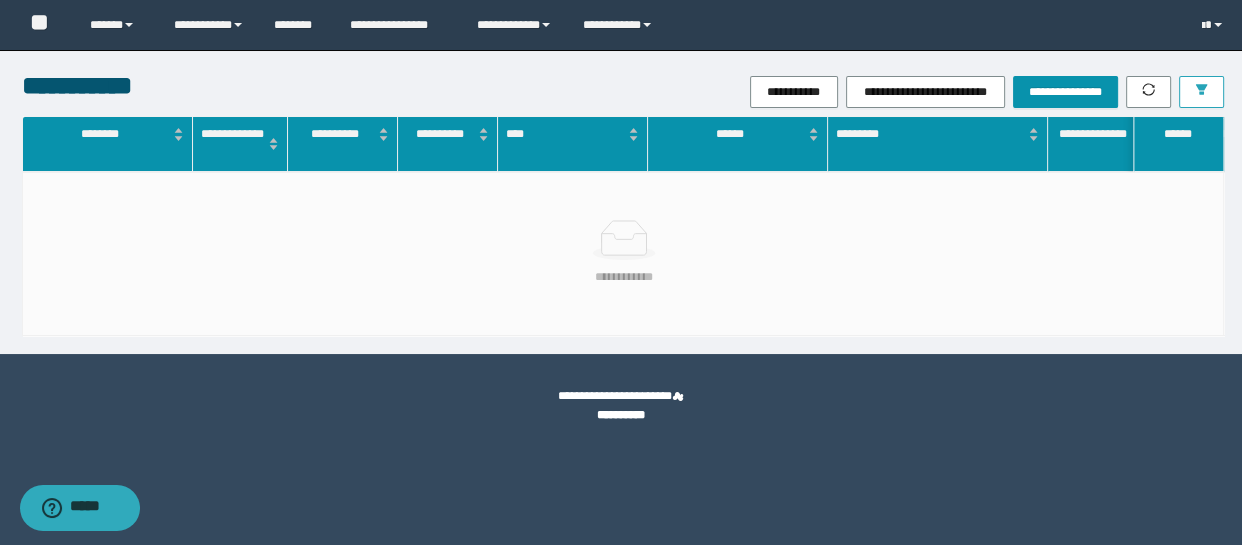 click 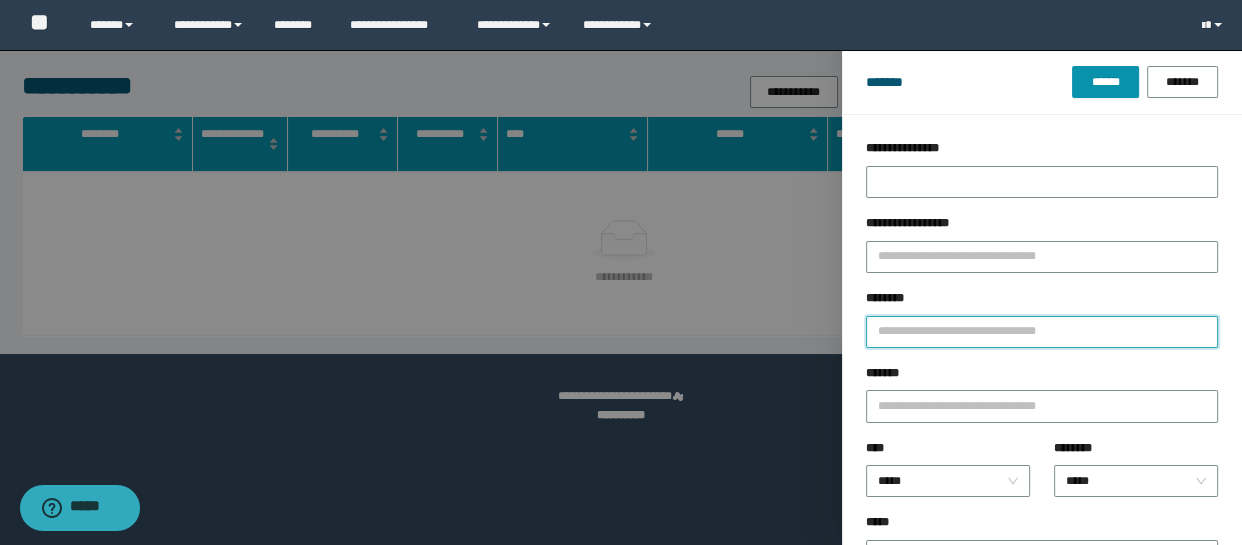 click on "********" at bounding box center (1042, 332) 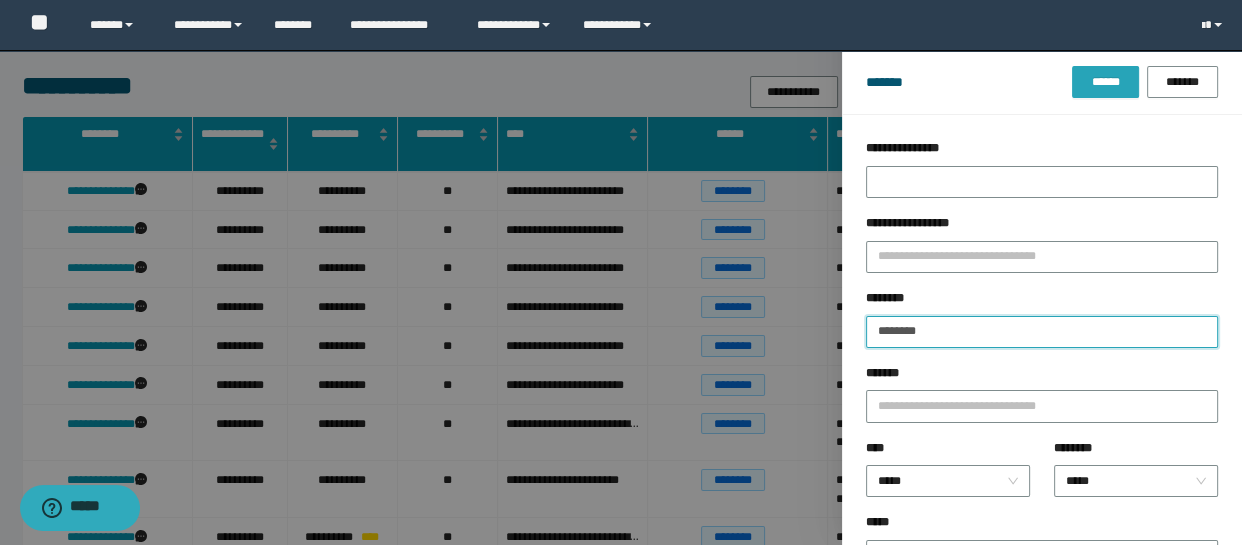 type on "********" 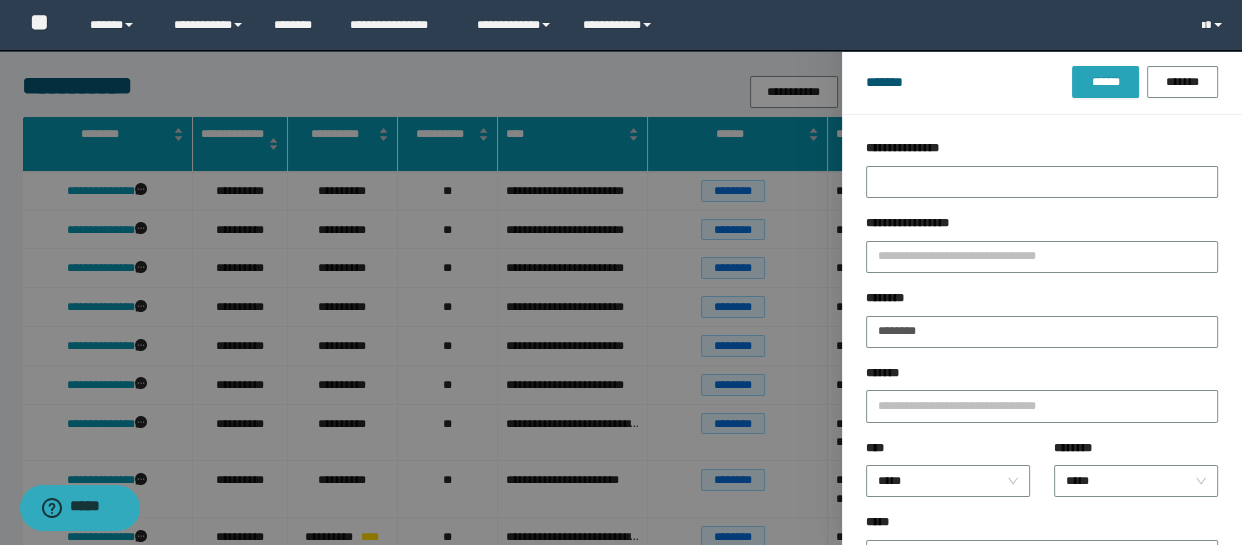click on "******" at bounding box center [1105, 82] 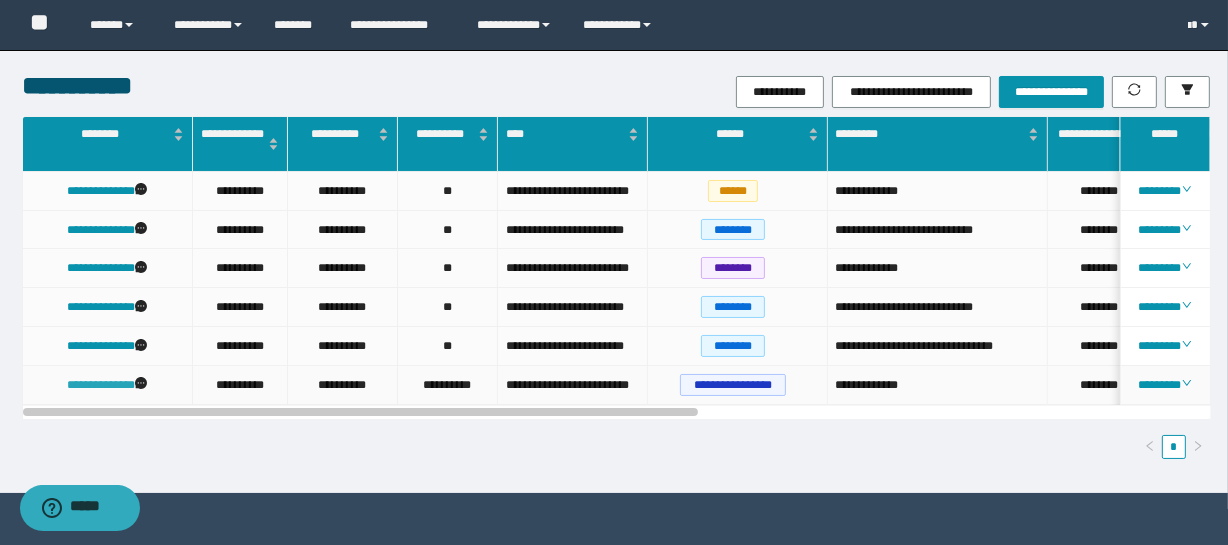 click on "**********" at bounding box center (101, 385) 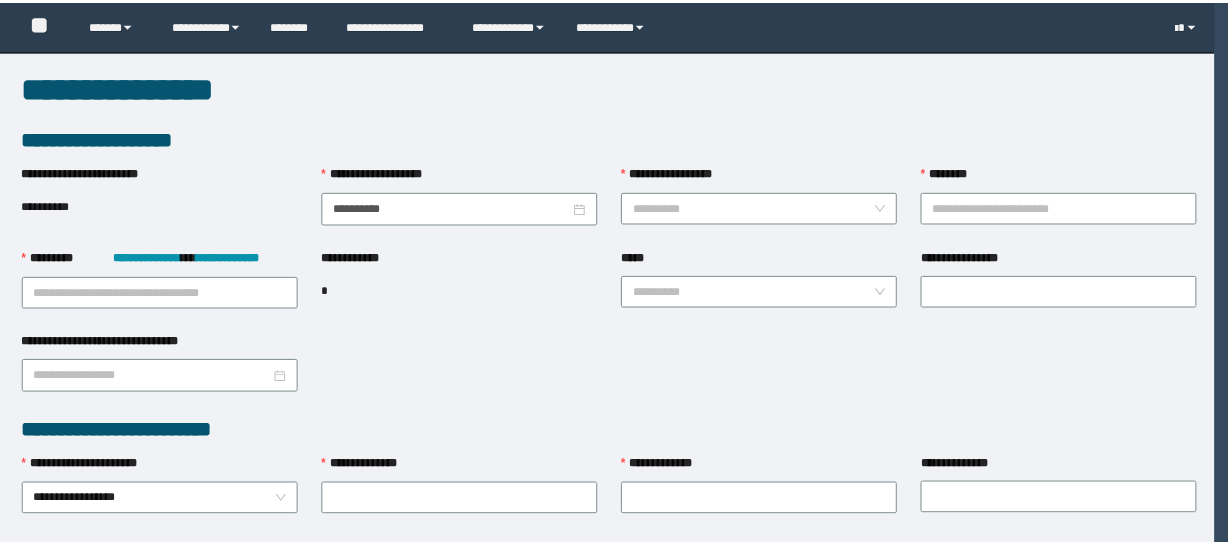 scroll, scrollTop: 0, scrollLeft: 0, axis: both 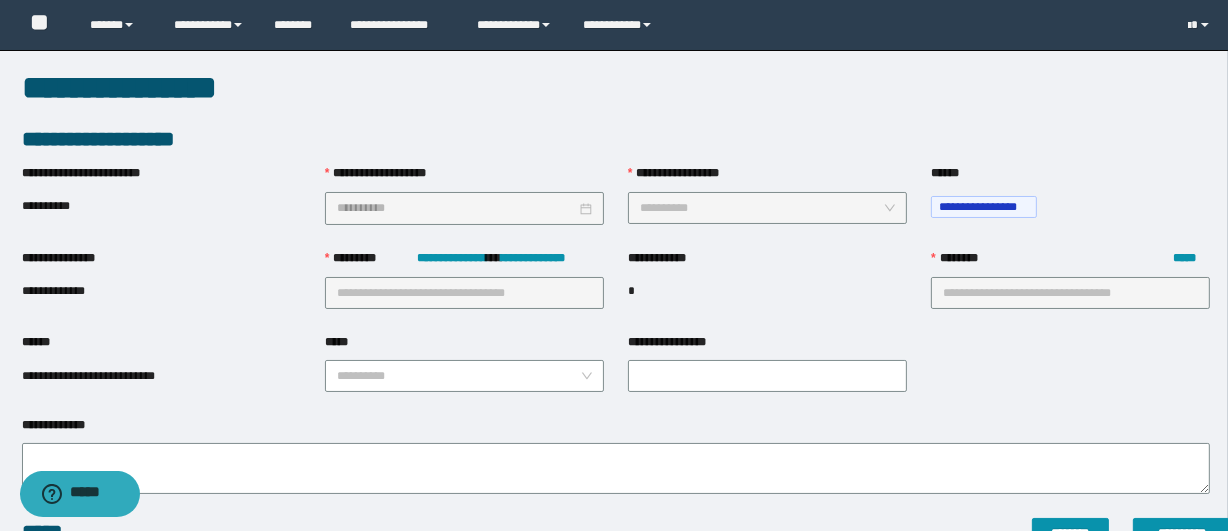 type on "**********" 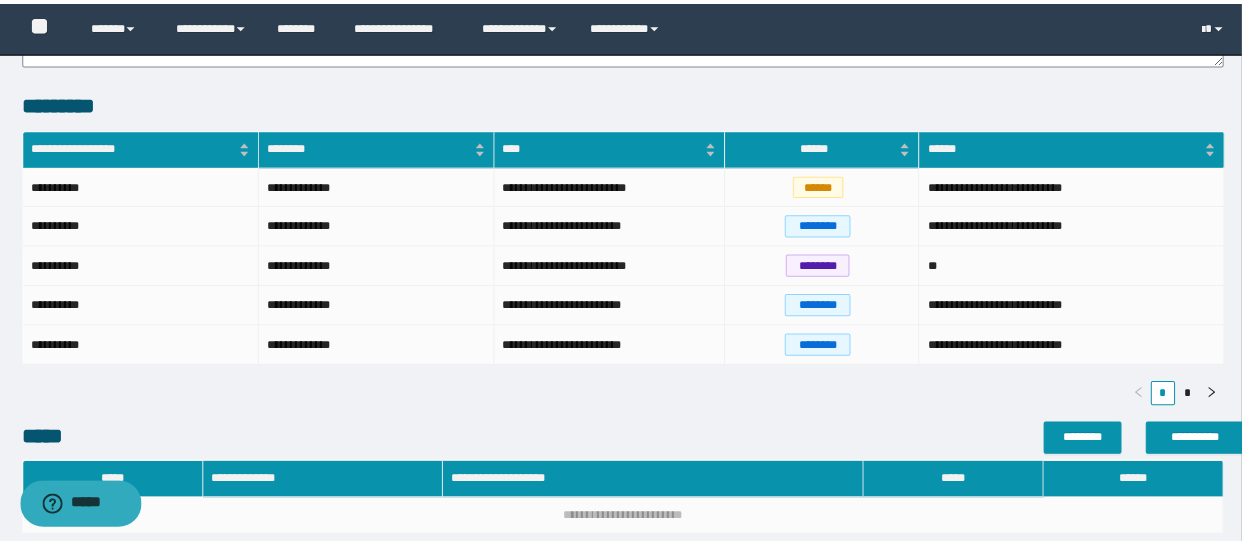 scroll, scrollTop: 636, scrollLeft: 0, axis: vertical 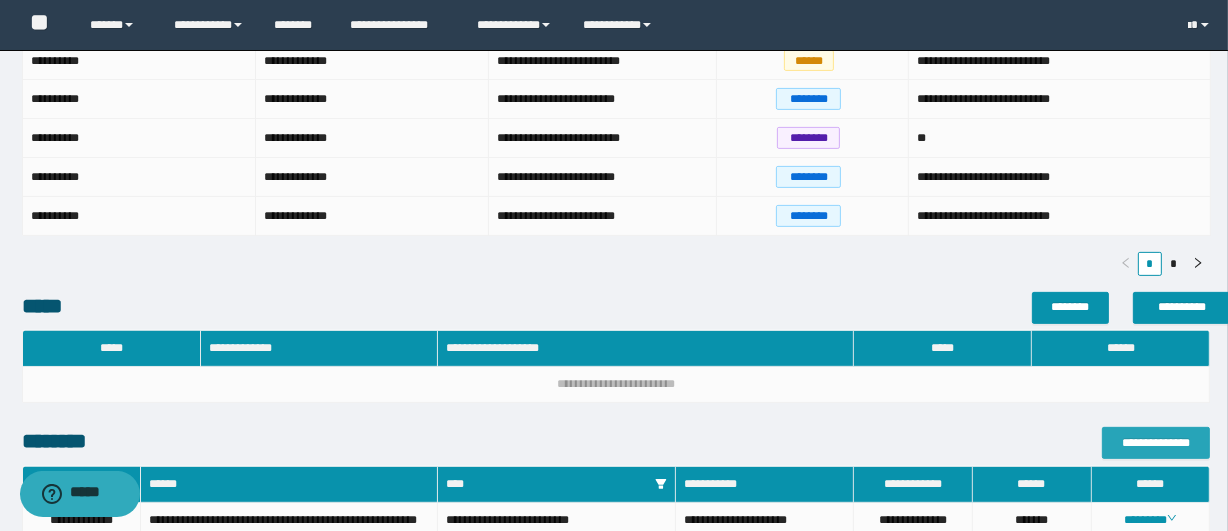 click on "**********" at bounding box center [1156, 443] 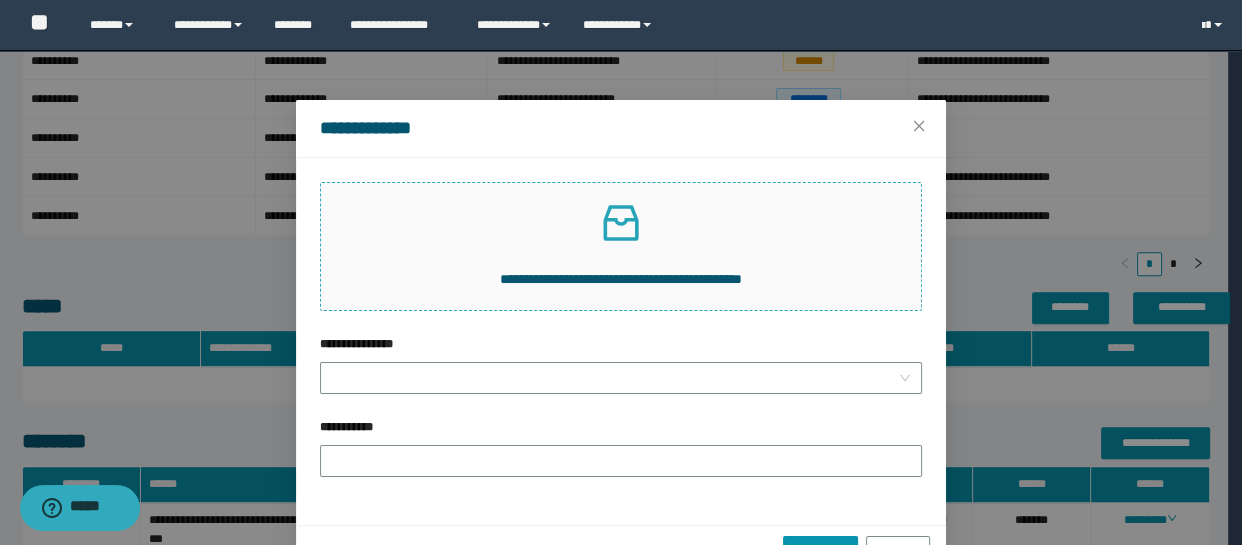 click at bounding box center (621, 223) 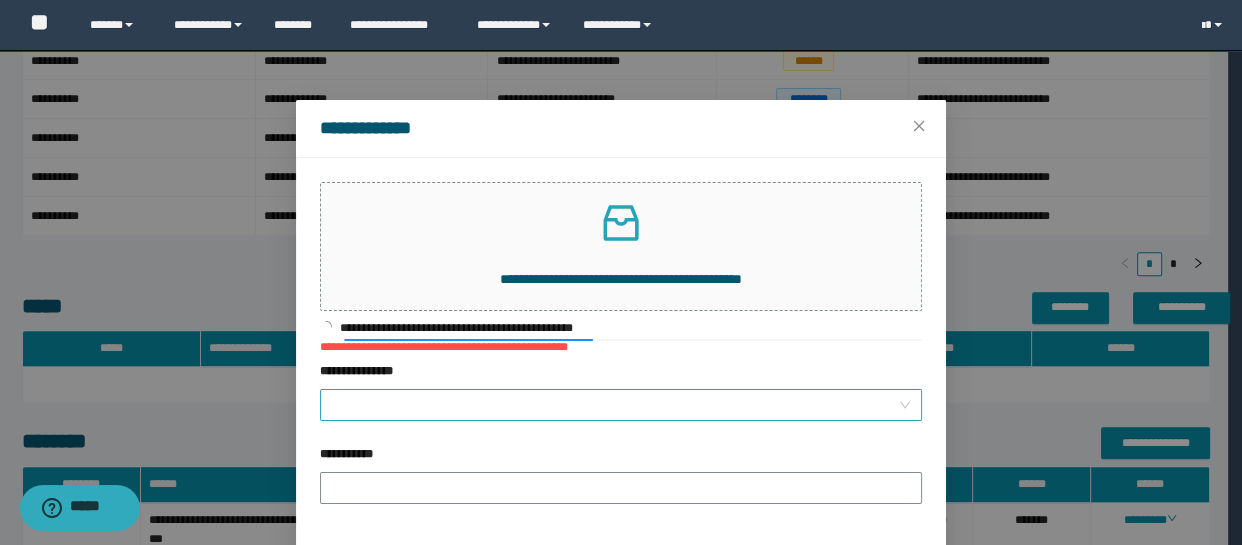 click on "**********" at bounding box center [615, 405] 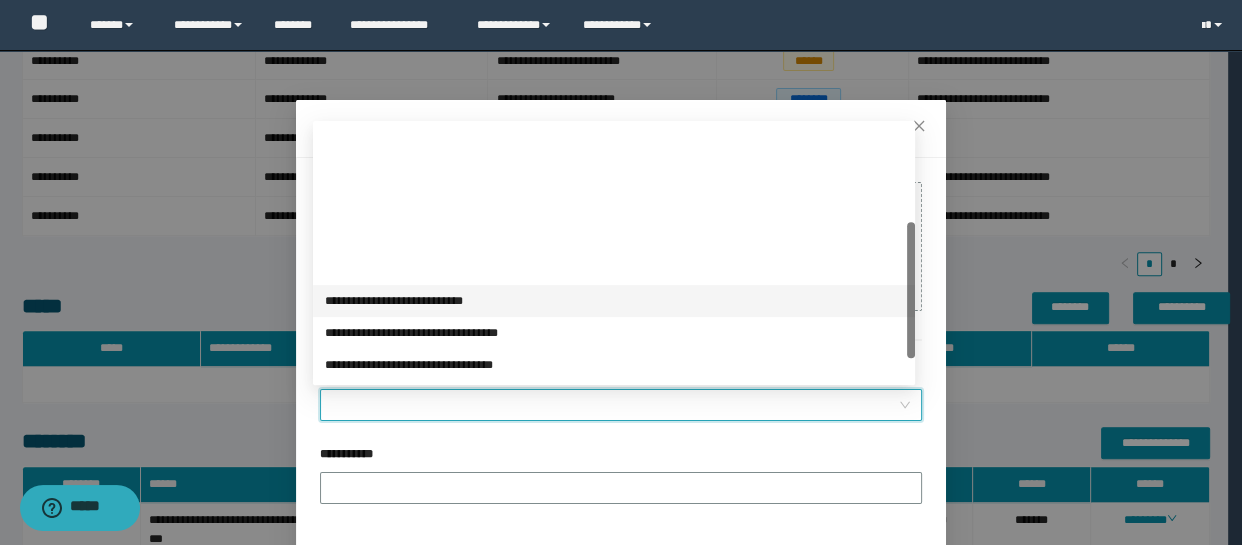 scroll, scrollTop: 181, scrollLeft: 0, axis: vertical 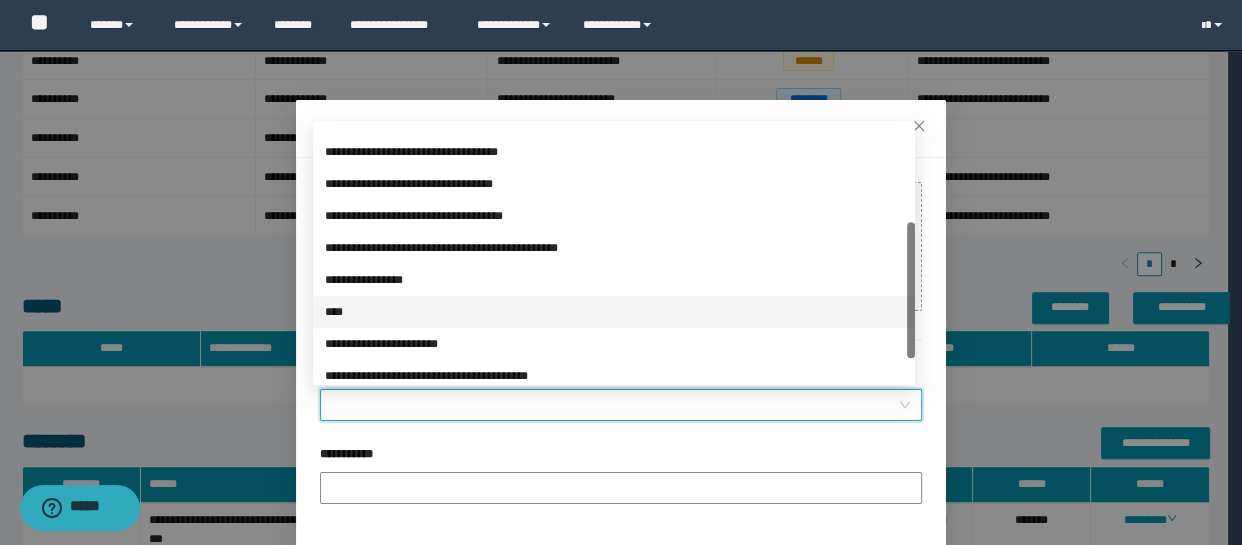 click on "****" at bounding box center [614, 312] 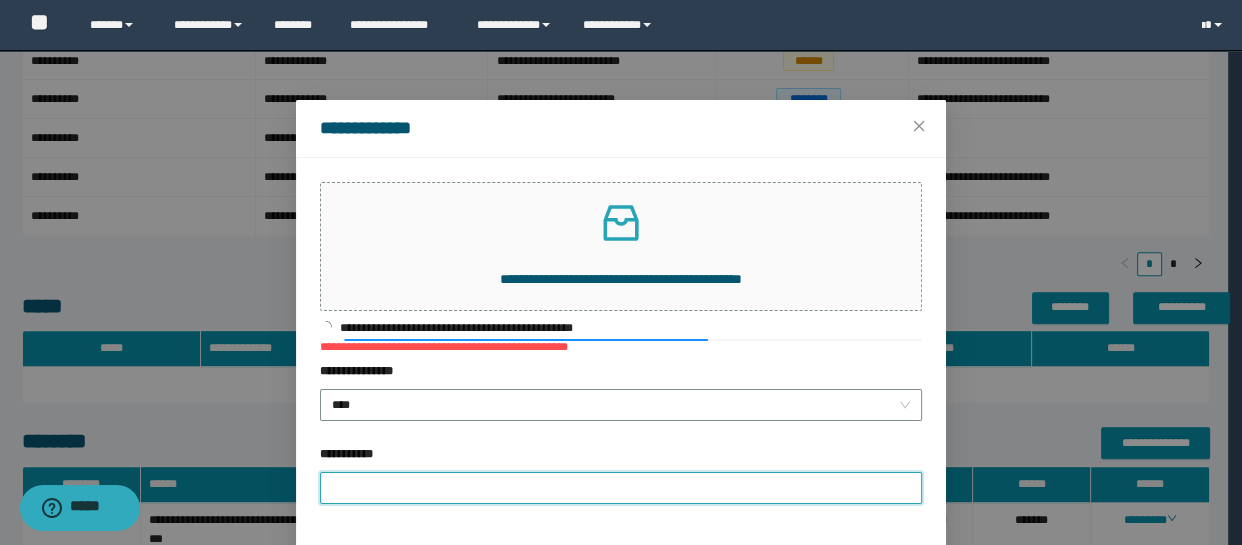 click on "**********" at bounding box center (621, 488) 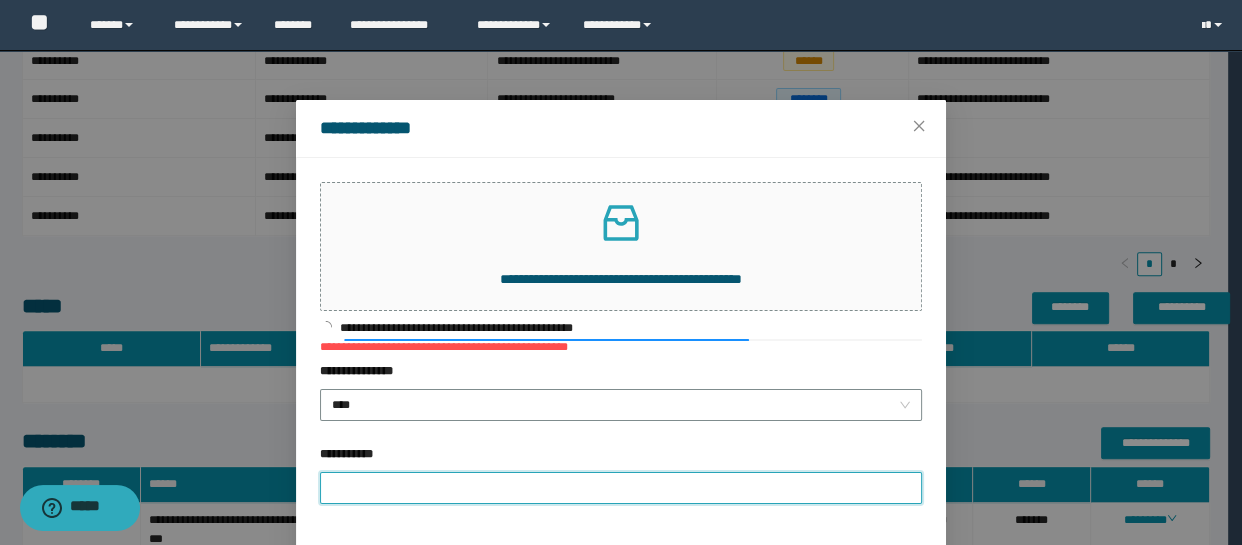 click on "**********" at bounding box center (621, 488) 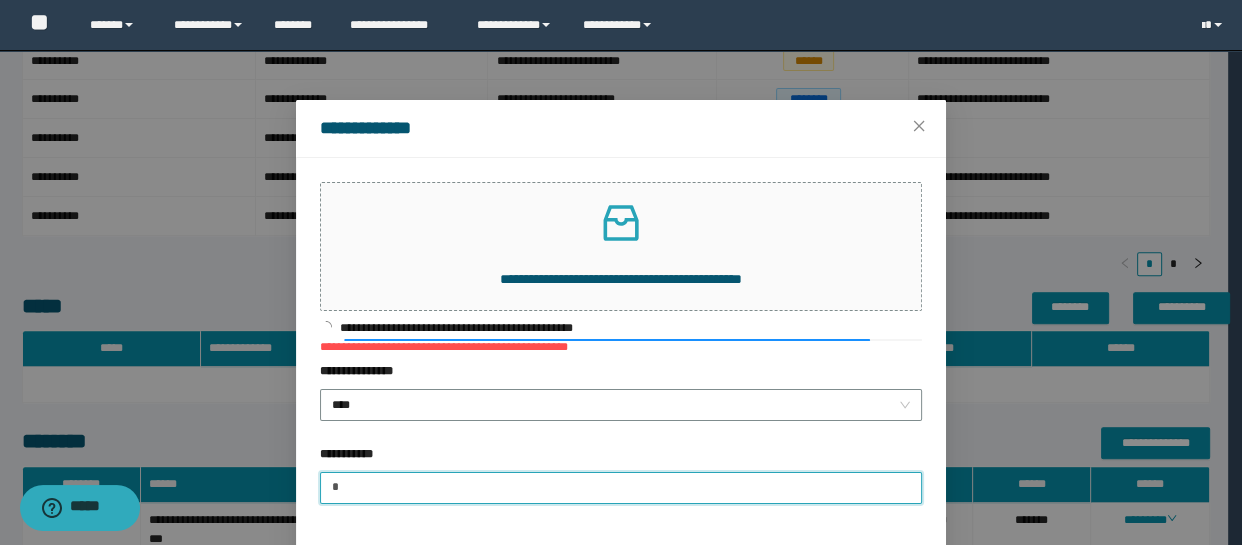 type on "**********" 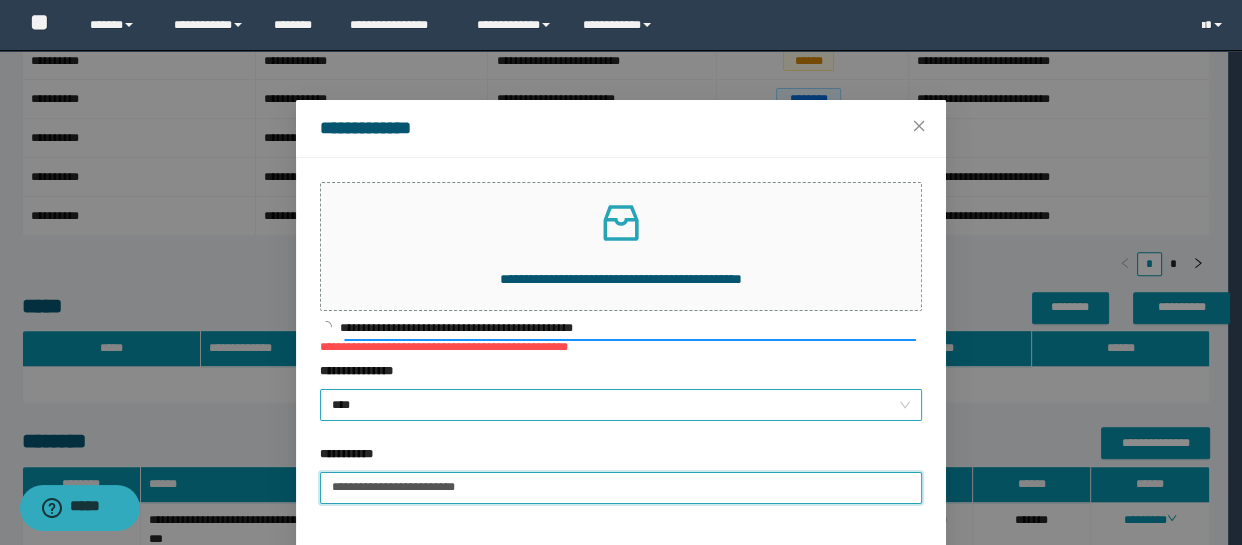 scroll, scrollTop: 82, scrollLeft: 0, axis: vertical 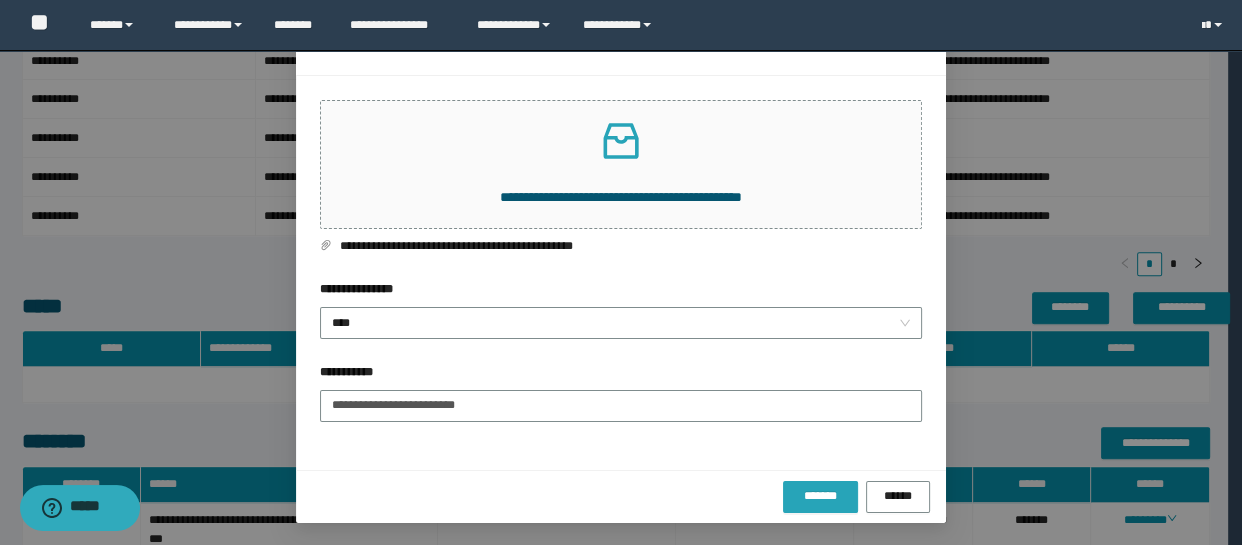 click on "*******" at bounding box center (820, 496) 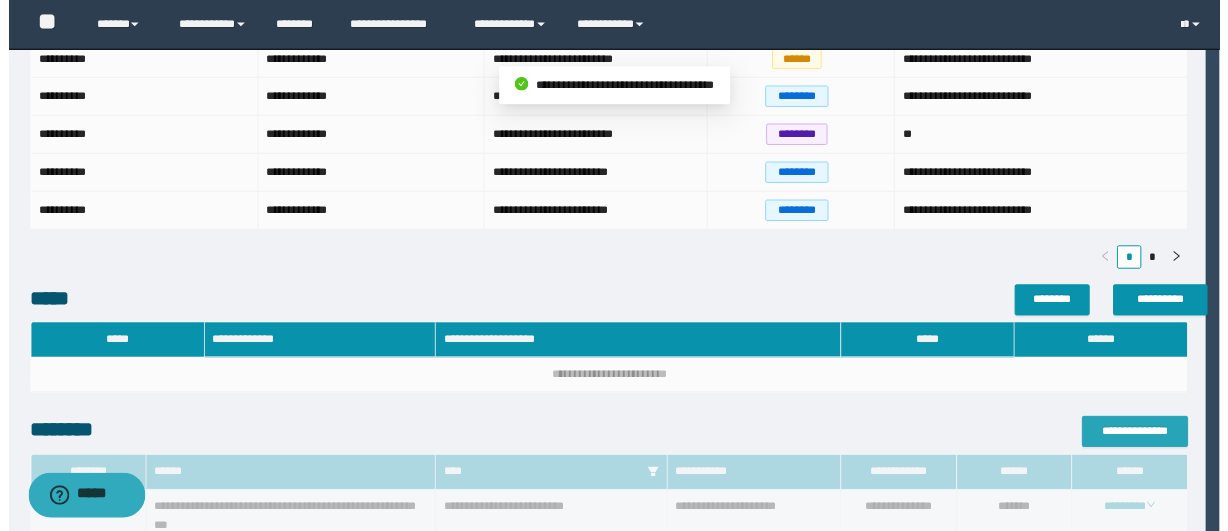 scroll, scrollTop: 0, scrollLeft: 0, axis: both 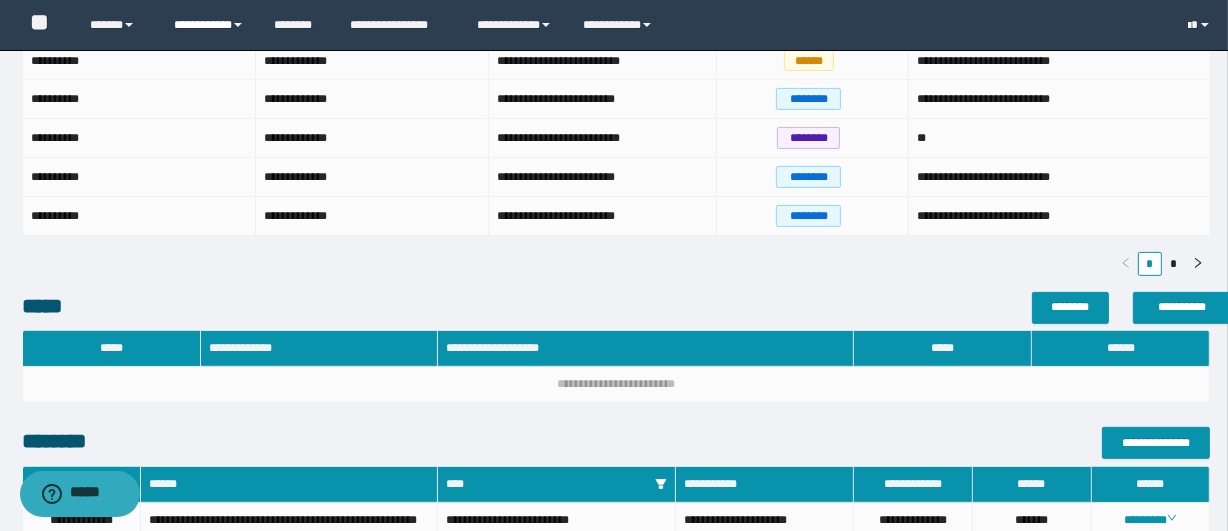 click on "**********" at bounding box center (209, 25) 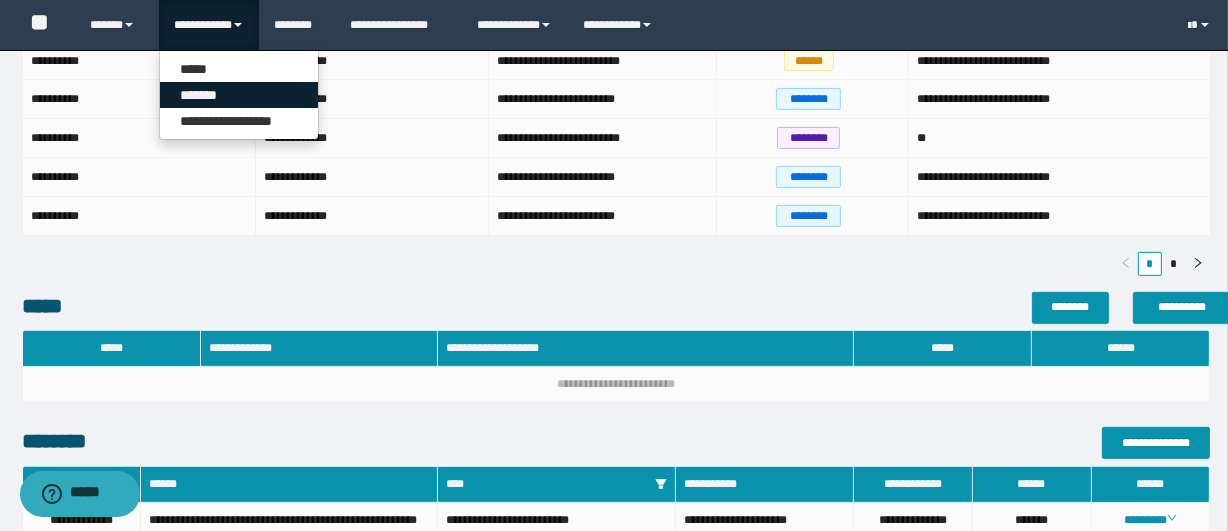 click on "*******" at bounding box center (239, 95) 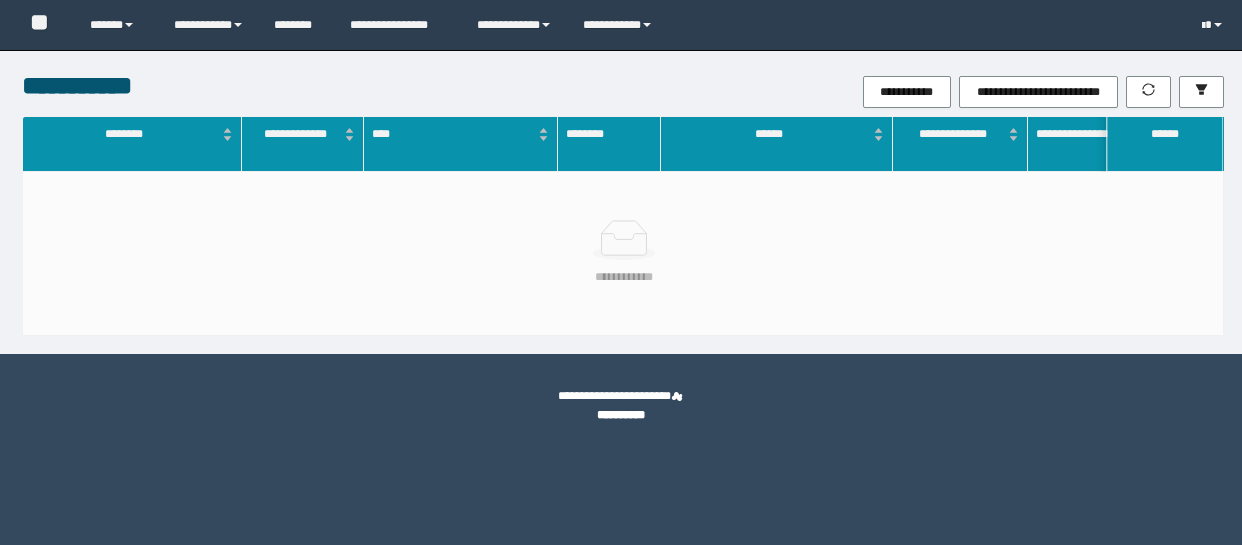 scroll, scrollTop: 0, scrollLeft: 0, axis: both 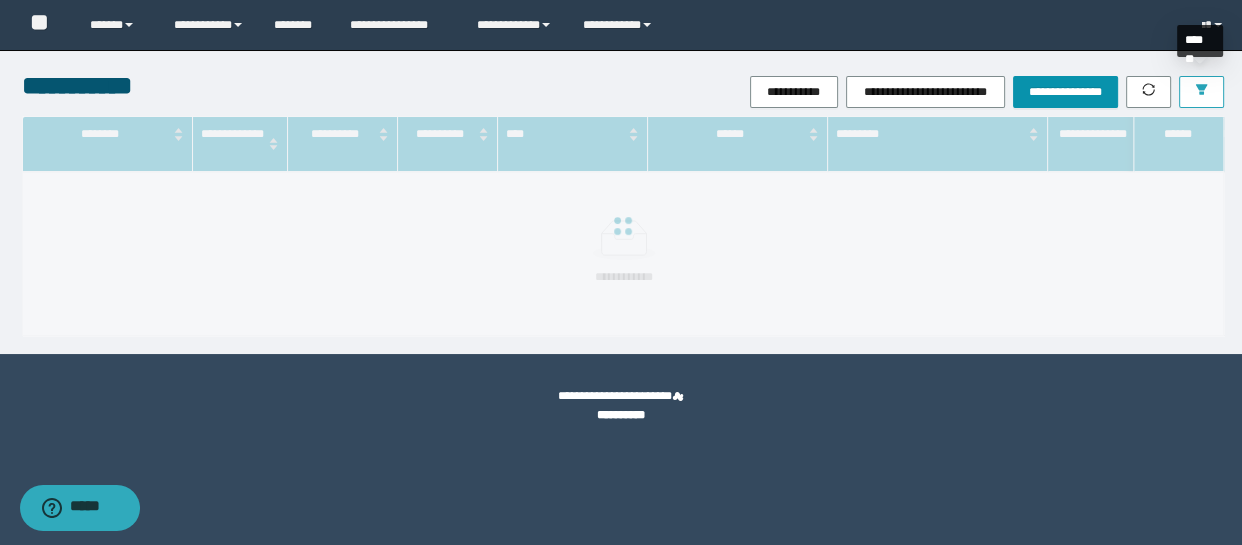 click at bounding box center (1201, 92) 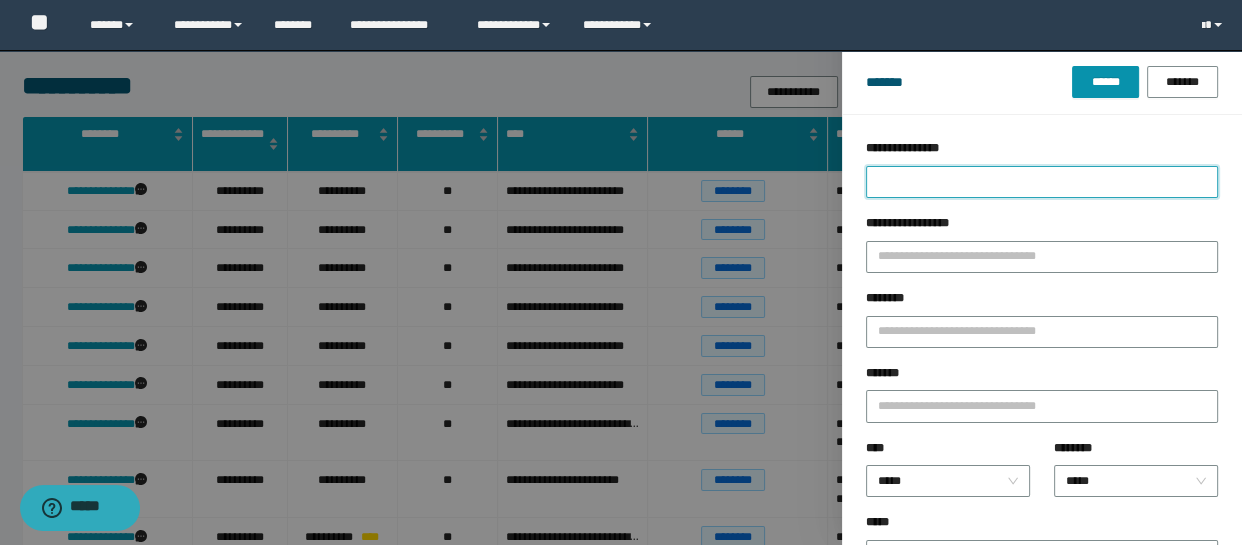click on "**********" at bounding box center (1042, 182) 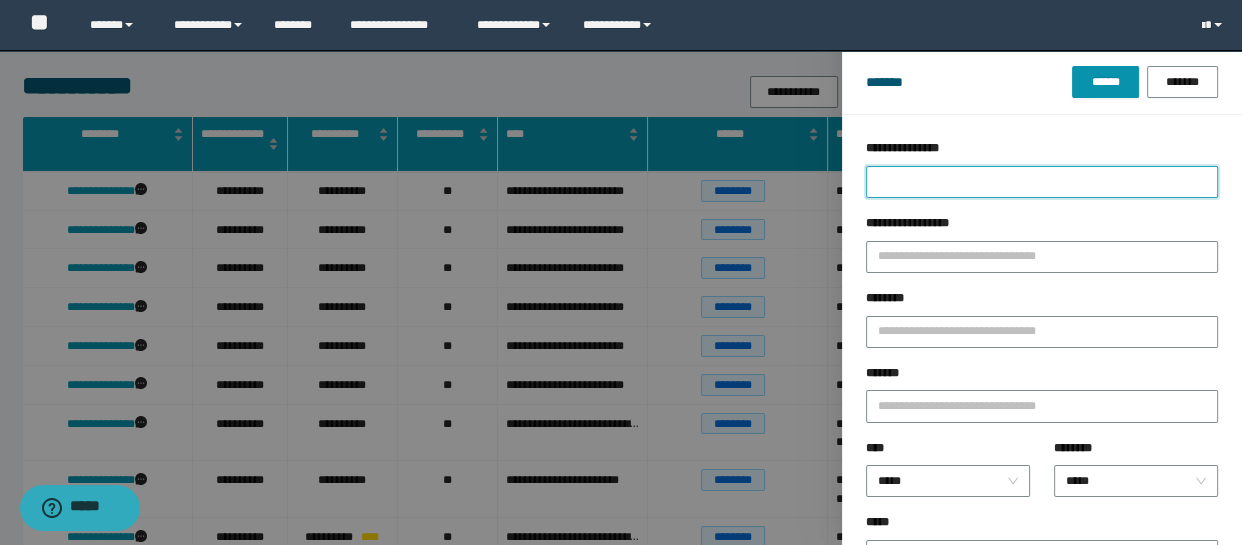 type on "*" 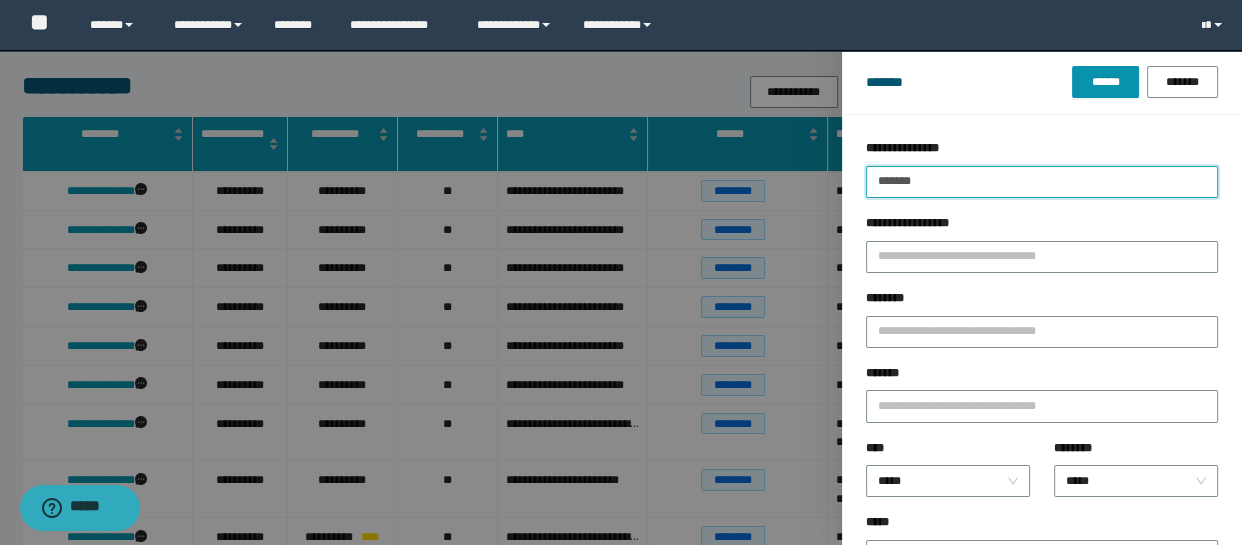 type on "*******" 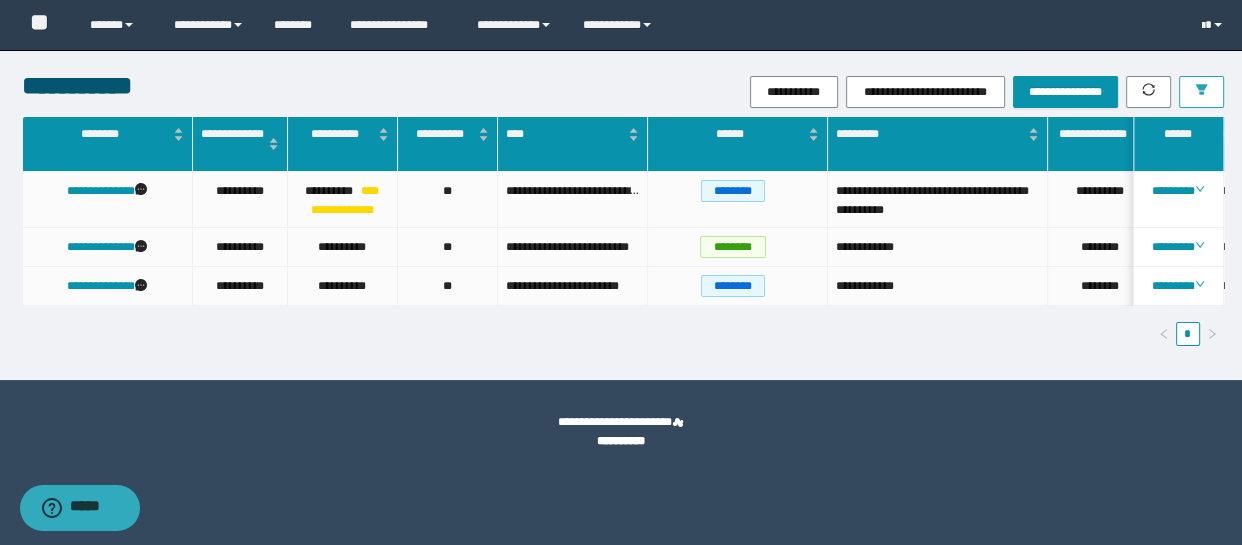 scroll, scrollTop: 0, scrollLeft: 34, axis: horizontal 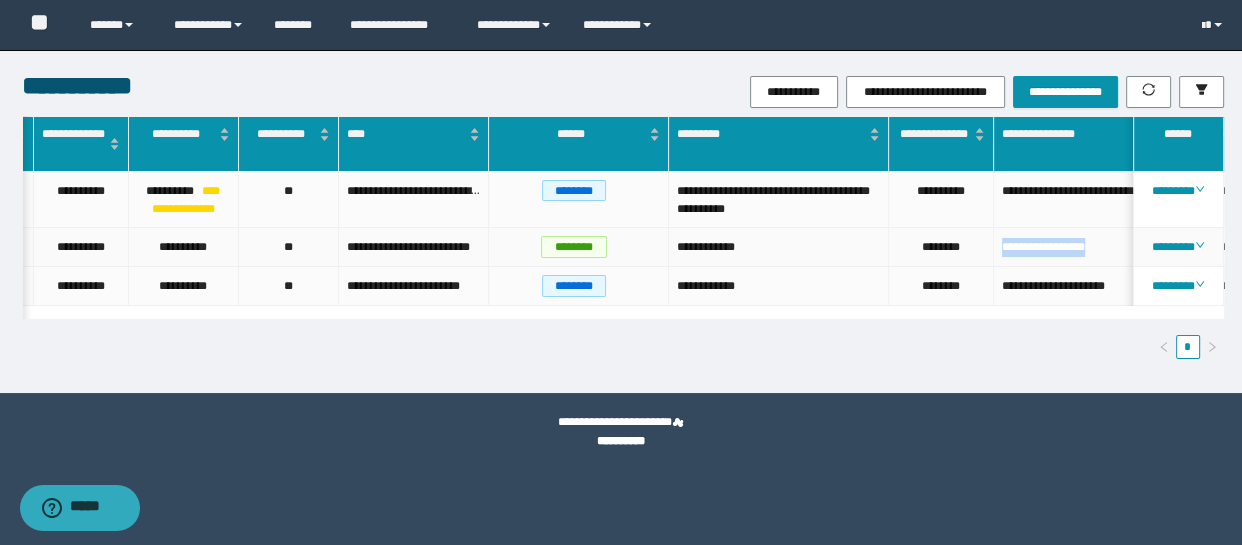 drag, startPoint x: 1093, startPoint y: 246, endPoint x: 993, endPoint y: 235, distance: 100.60318 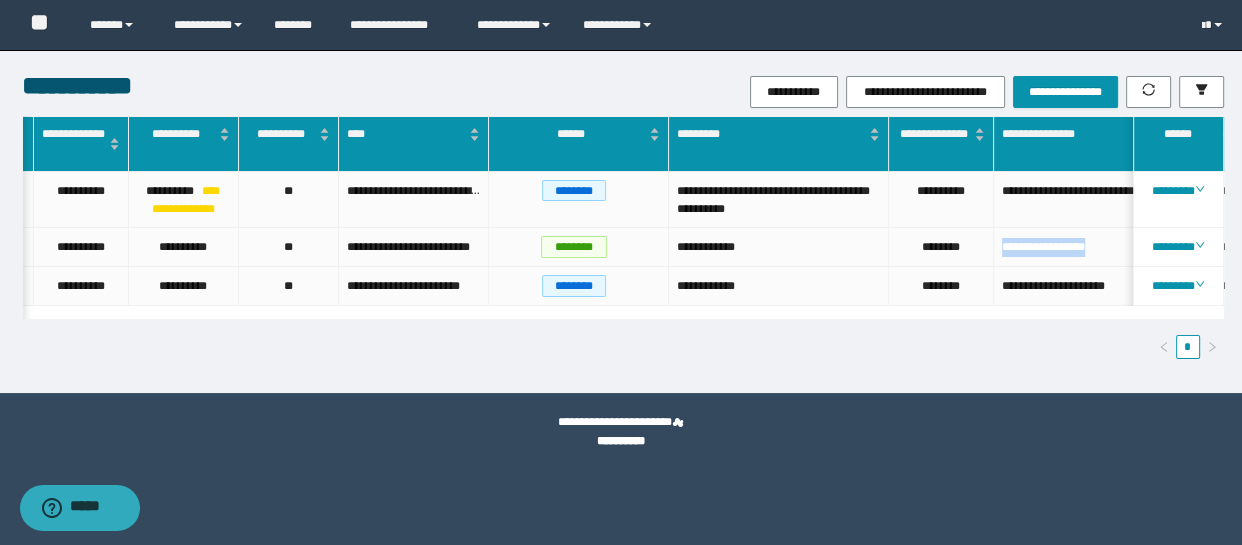 scroll, scrollTop: 0, scrollLeft: 146, axis: horizontal 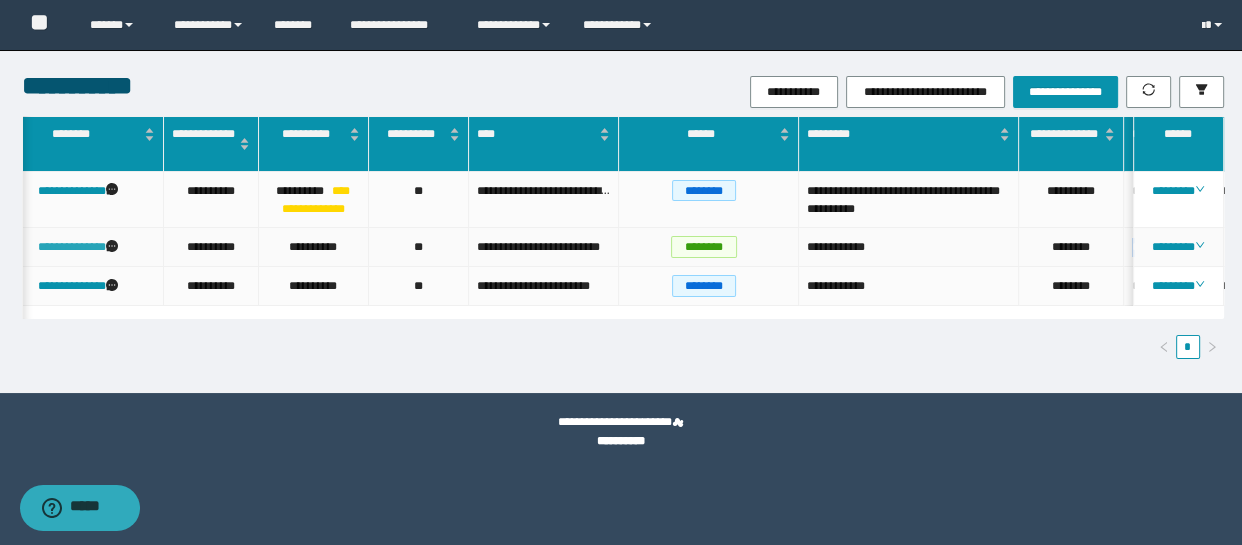 click on "**********" at bounding box center [72, 247] 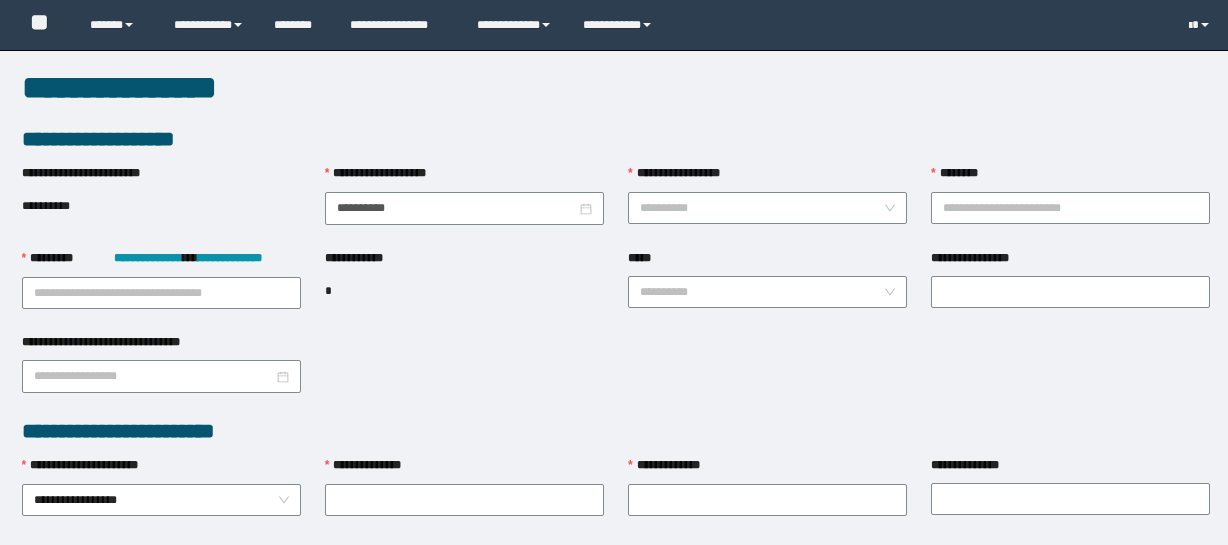 scroll, scrollTop: 0, scrollLeft: 0, axis: both 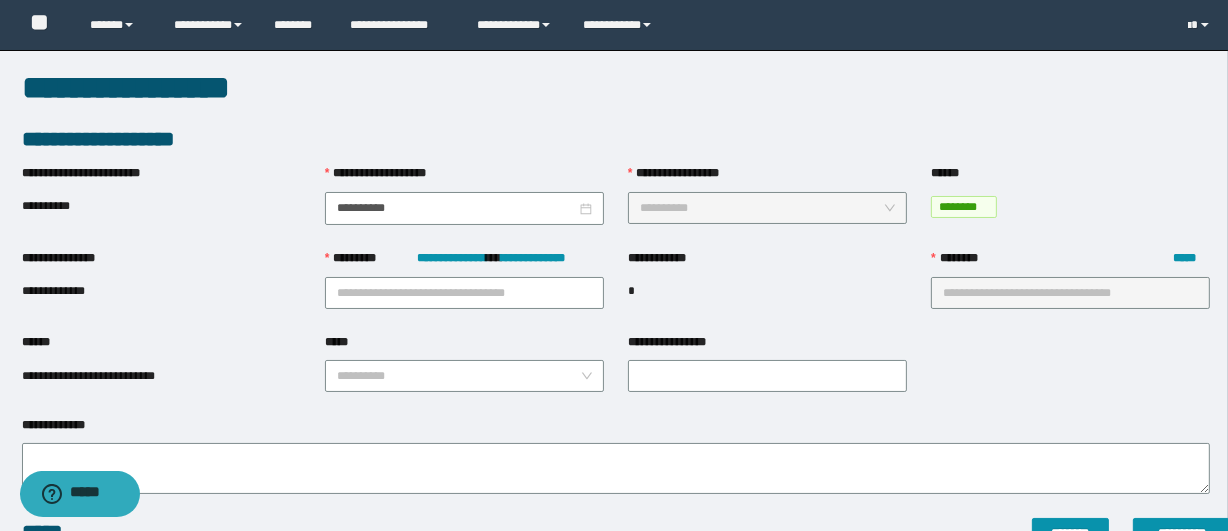 type on "**********" 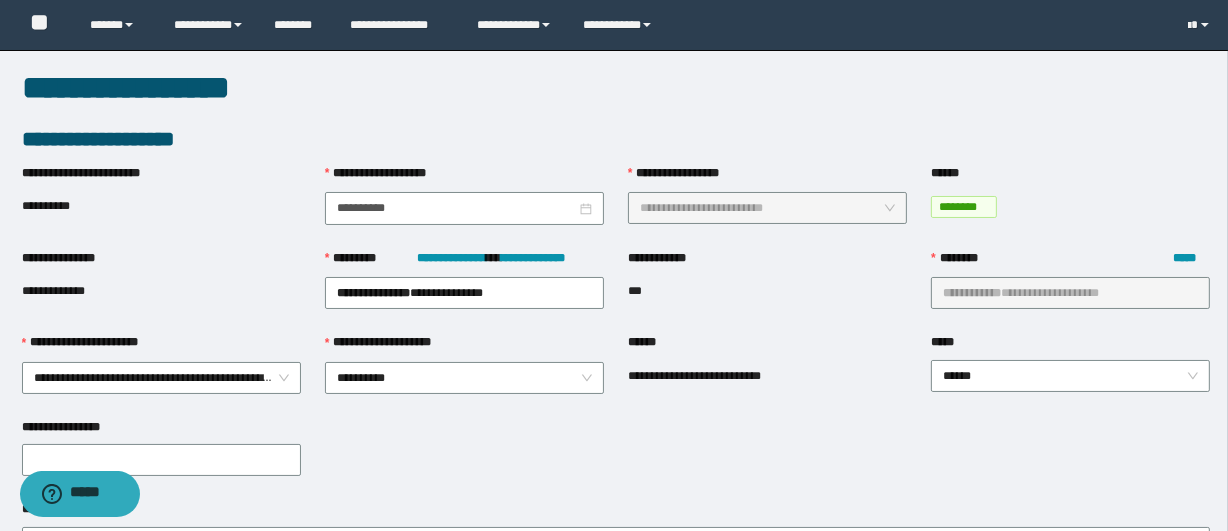 click on "**********" at bounding box center (616, 332) 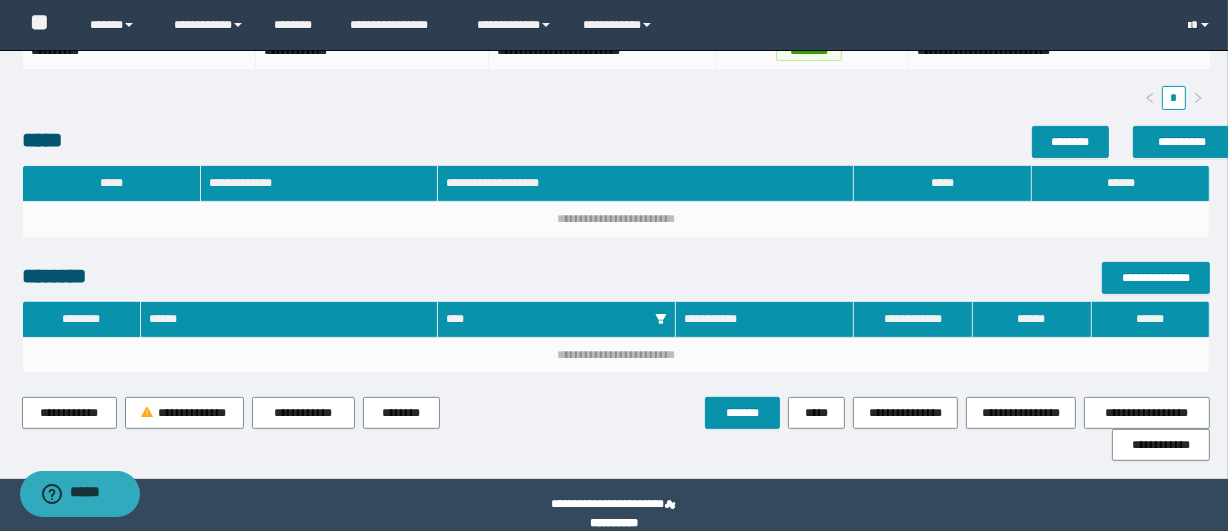 scroll, scrollTop: 667, scrollLeft: 0, axis: vertical 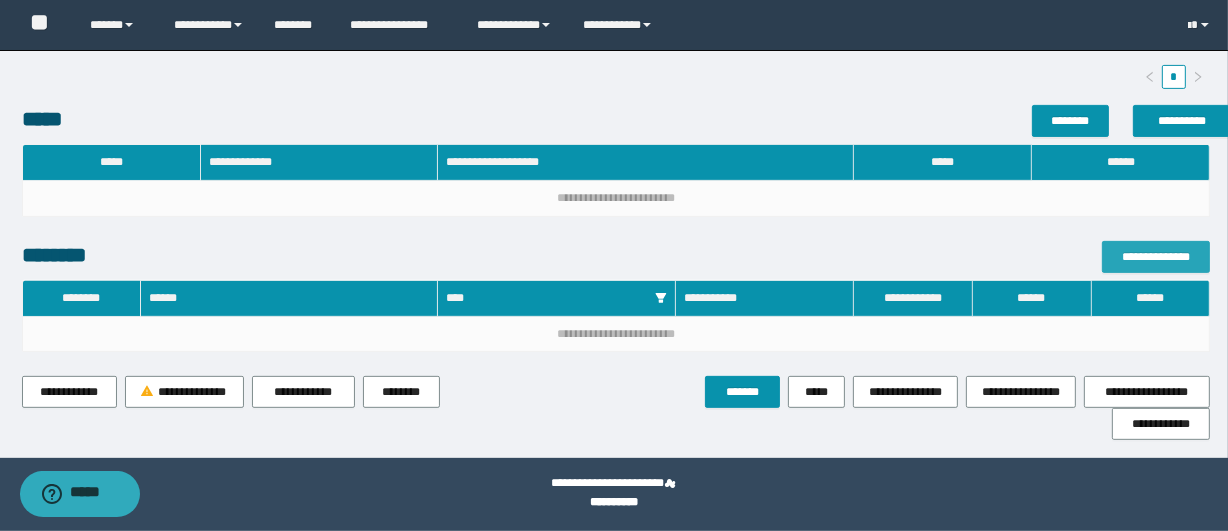 click on "**********" at bounding box center [1156, 257] 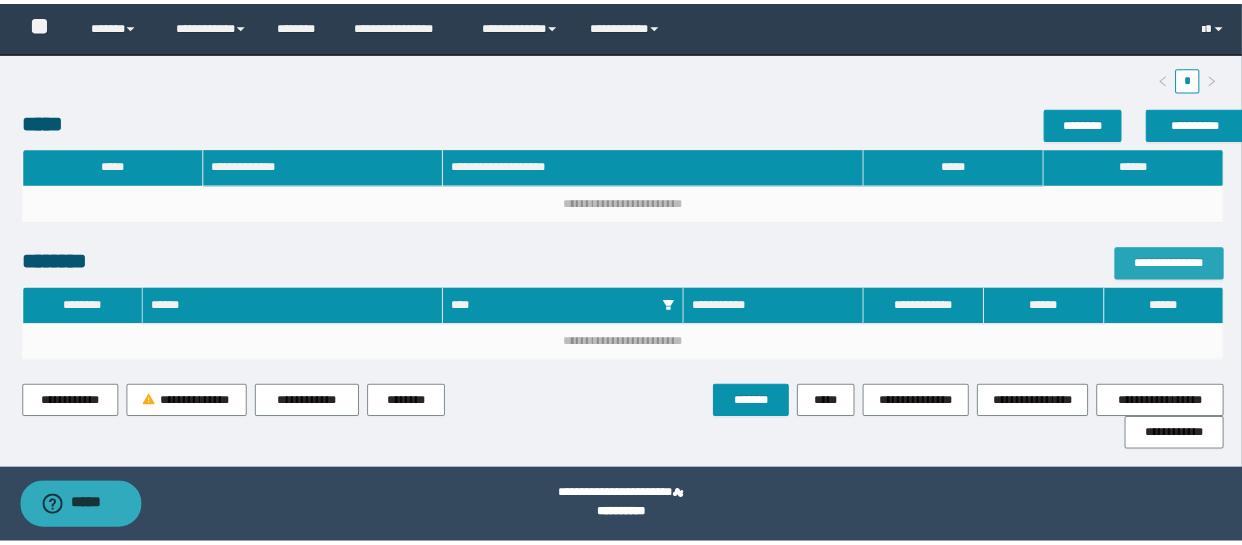 scroll, scrollTop: 653, scrollLeft: 0, axis: vertical 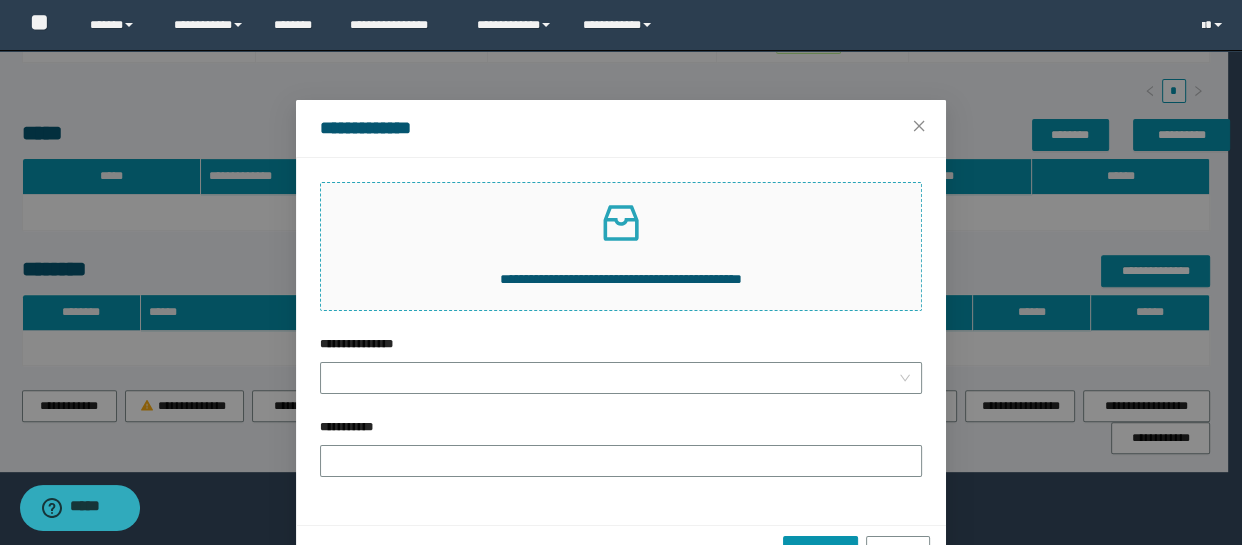 click on "**********" at bounding box center [621, 246] 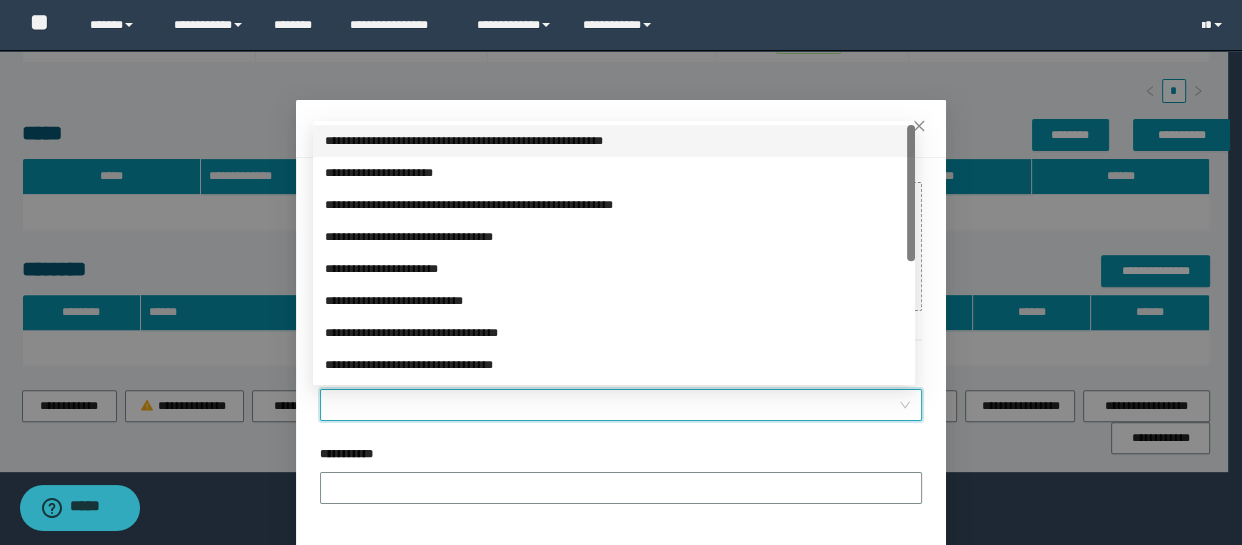 click on "**********" at bounding box center (615, 405) 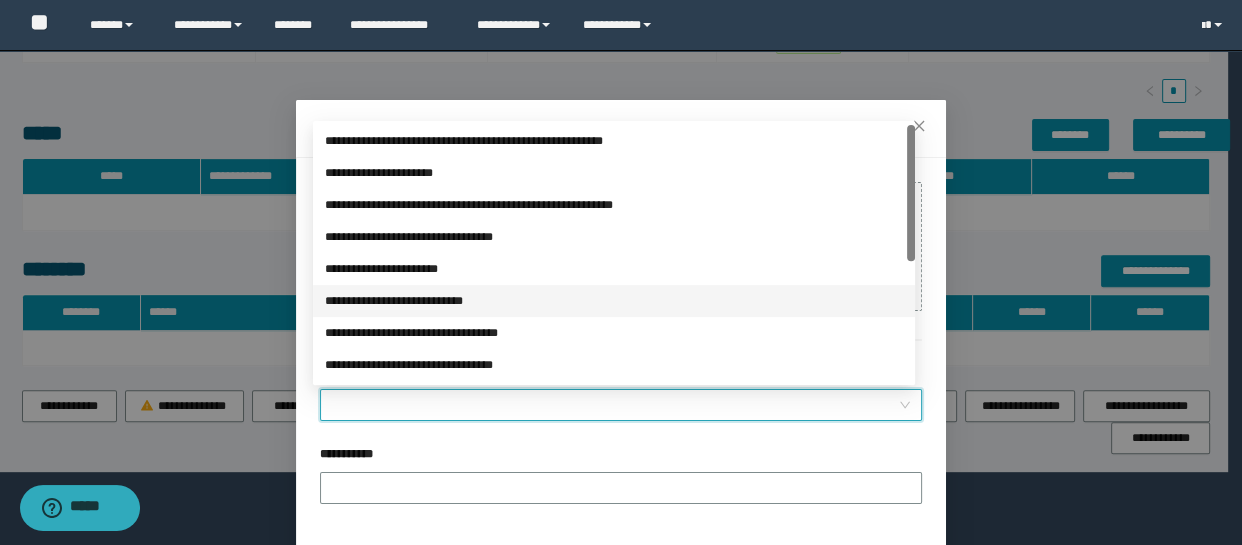 scroll, scrollTop: 223, scrollLeft: 0, axis: vertical 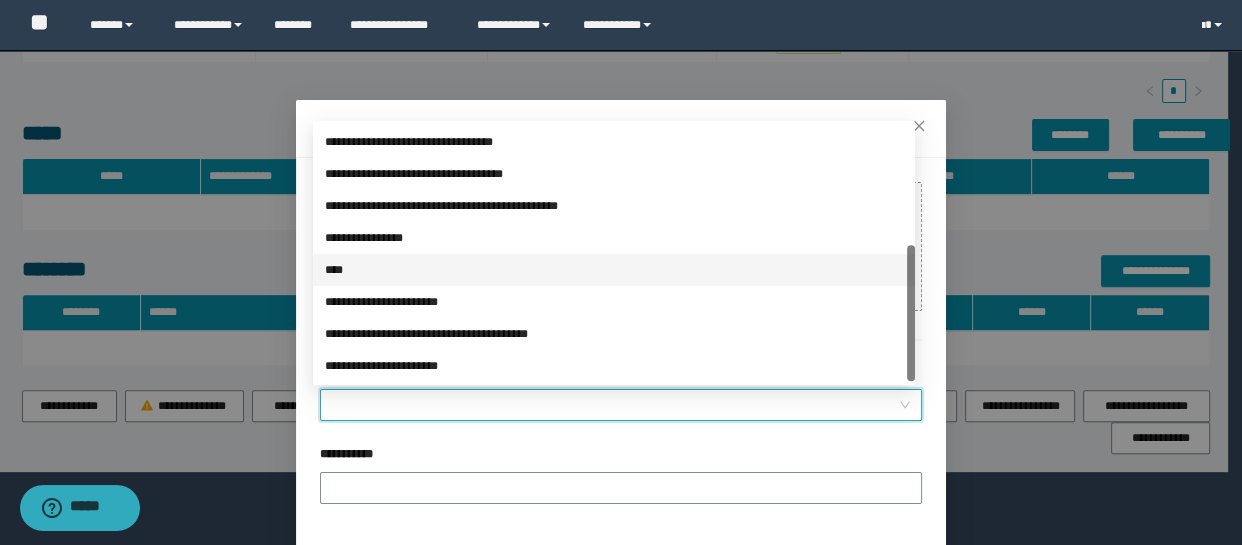 click on "****" at bounding box center [614, 270] 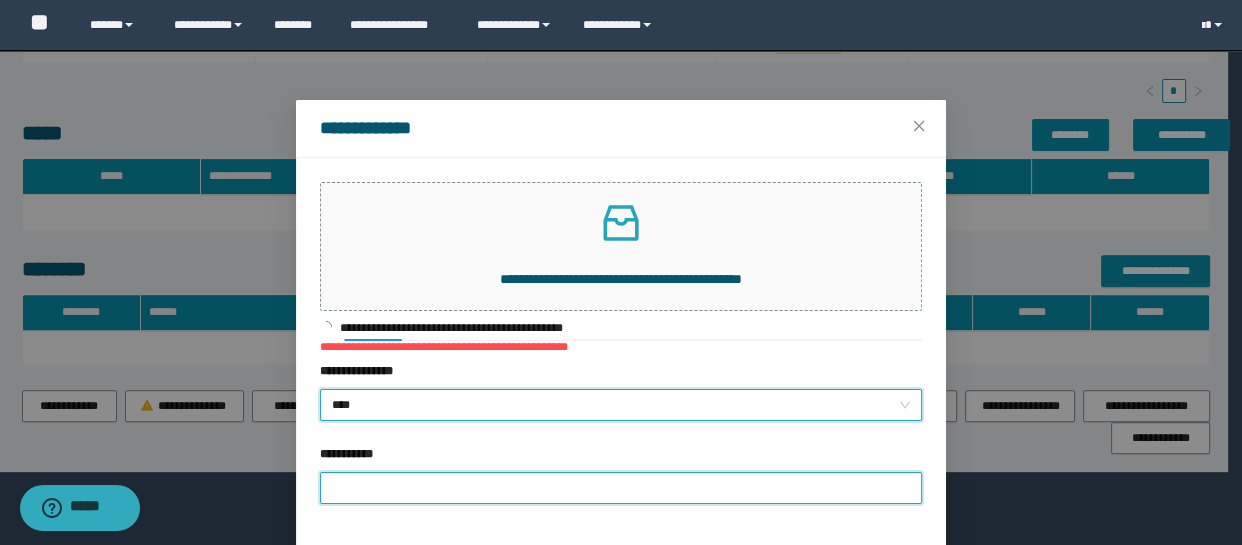 click on "**********" at bounding box center [621, 488] 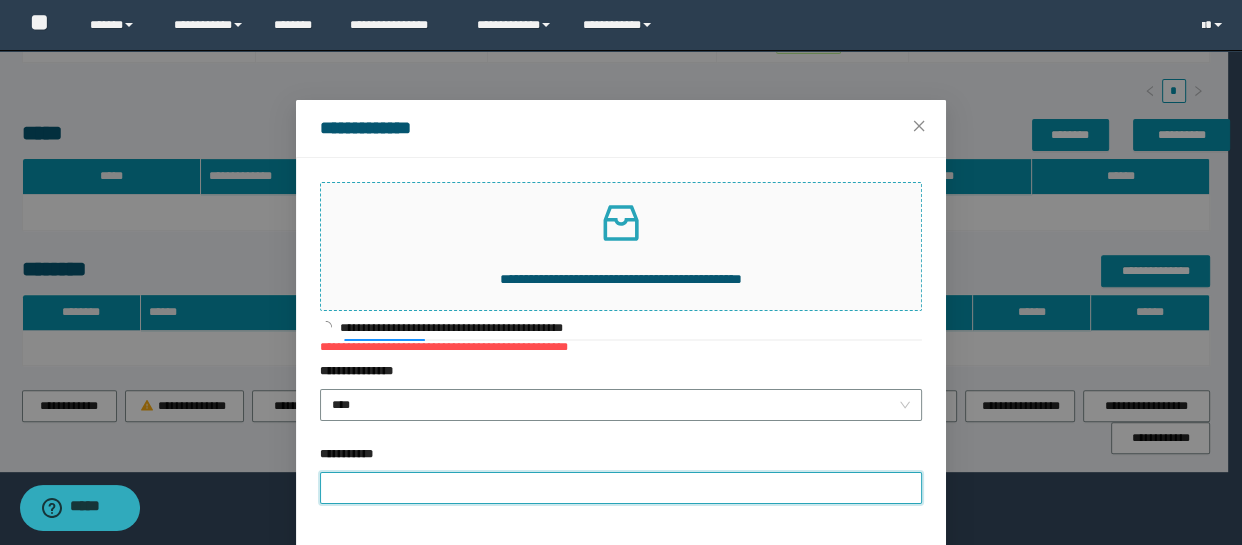type on "**********" 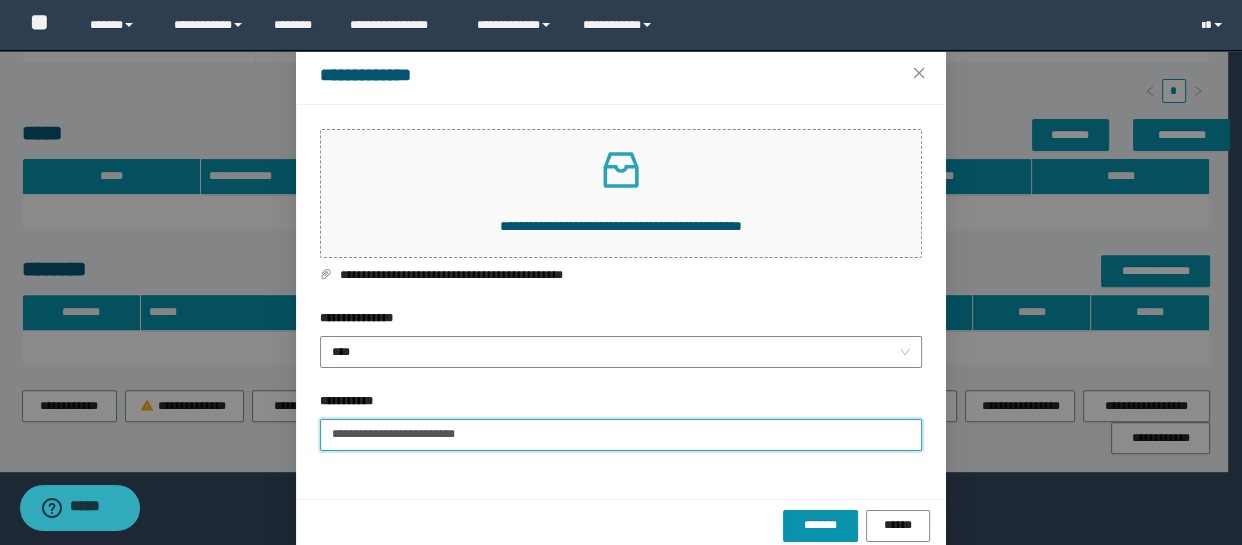scroll, scrollTop: 82, scrollLeft: 0, axis: vertical 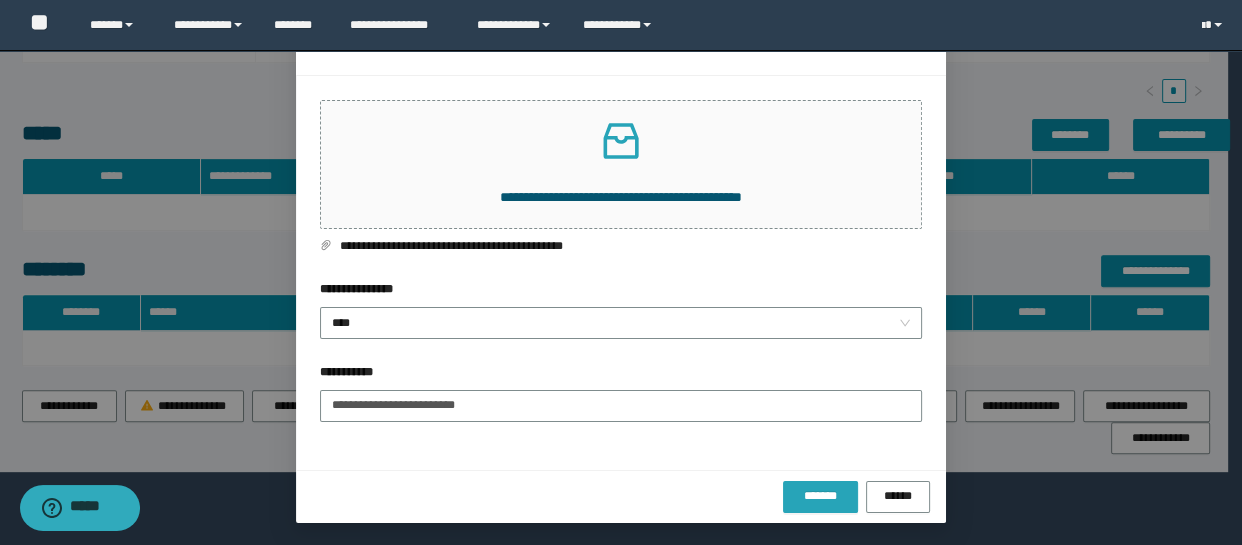 click on "*******" at bounding box center (820, 496) 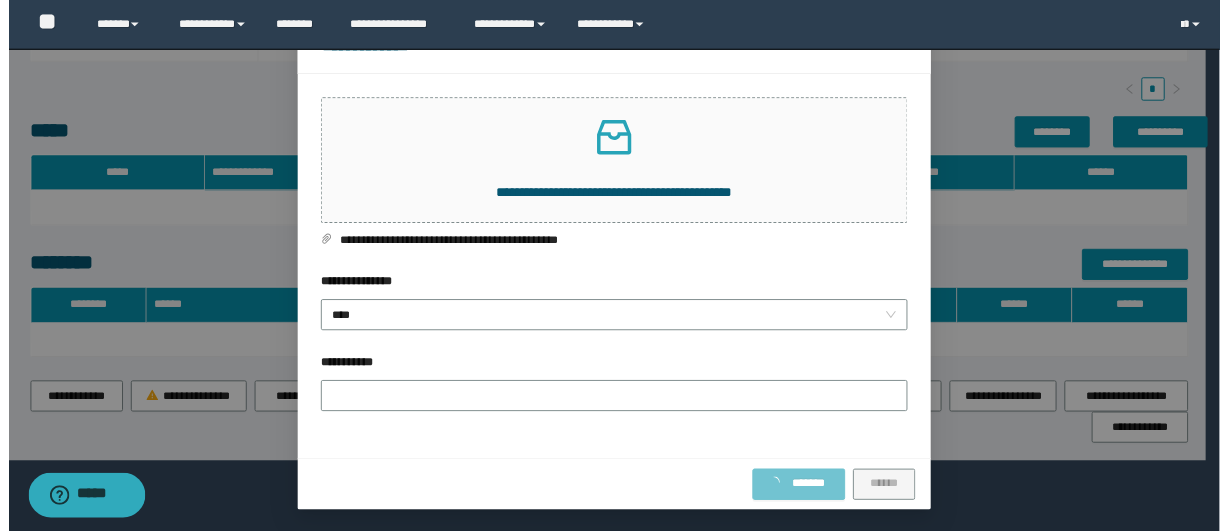 scroll, scrollTop: 0, scrollLeft: 0, axis: both 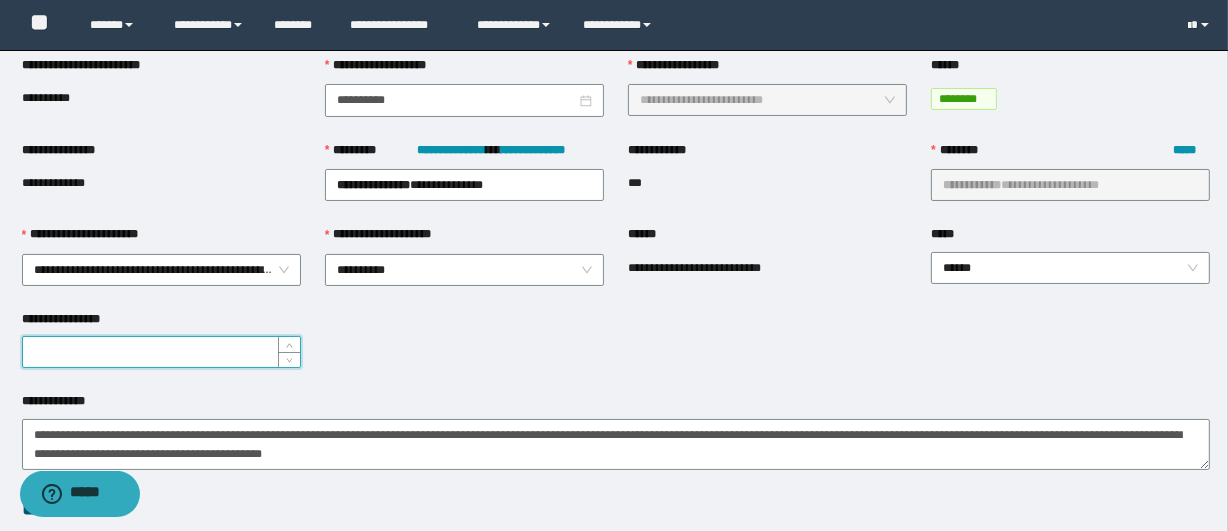 click on "**********" at bounding box center [161, 352] 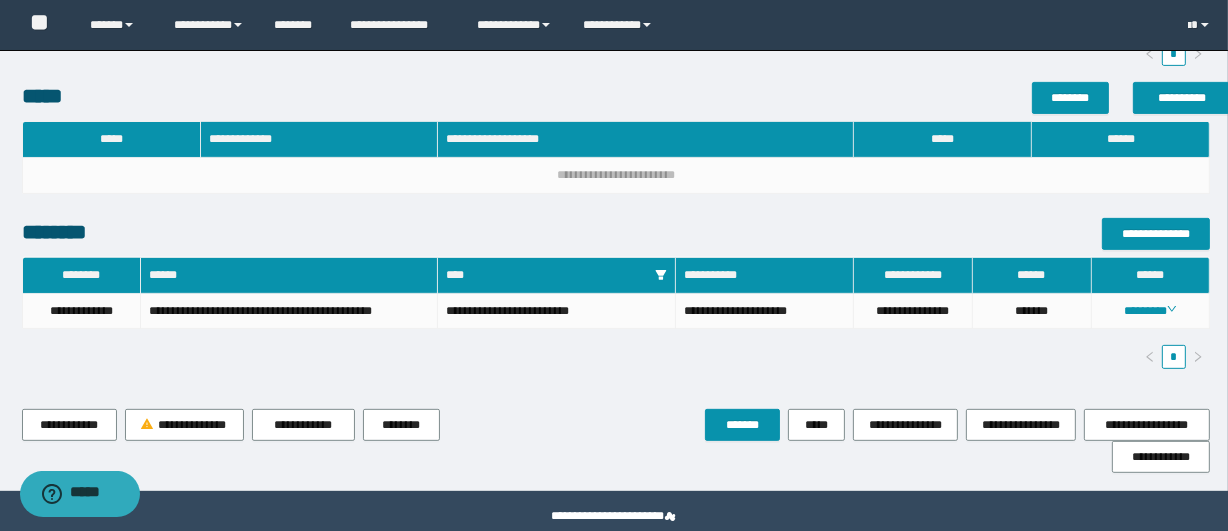 scroll, scrollTop: 723, scrollLeft: 0, axis: vertical 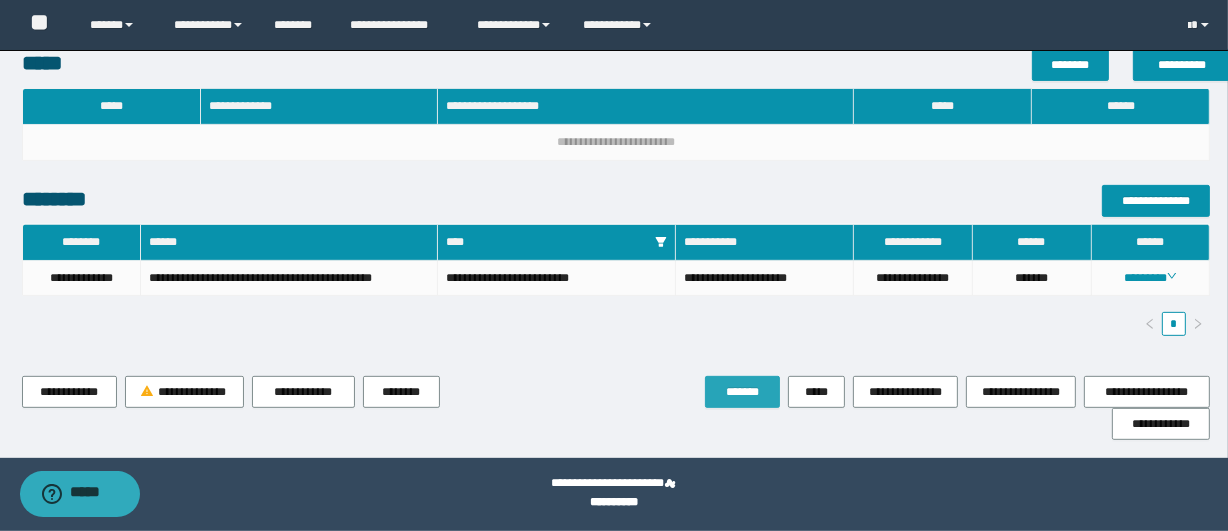 type on "**" 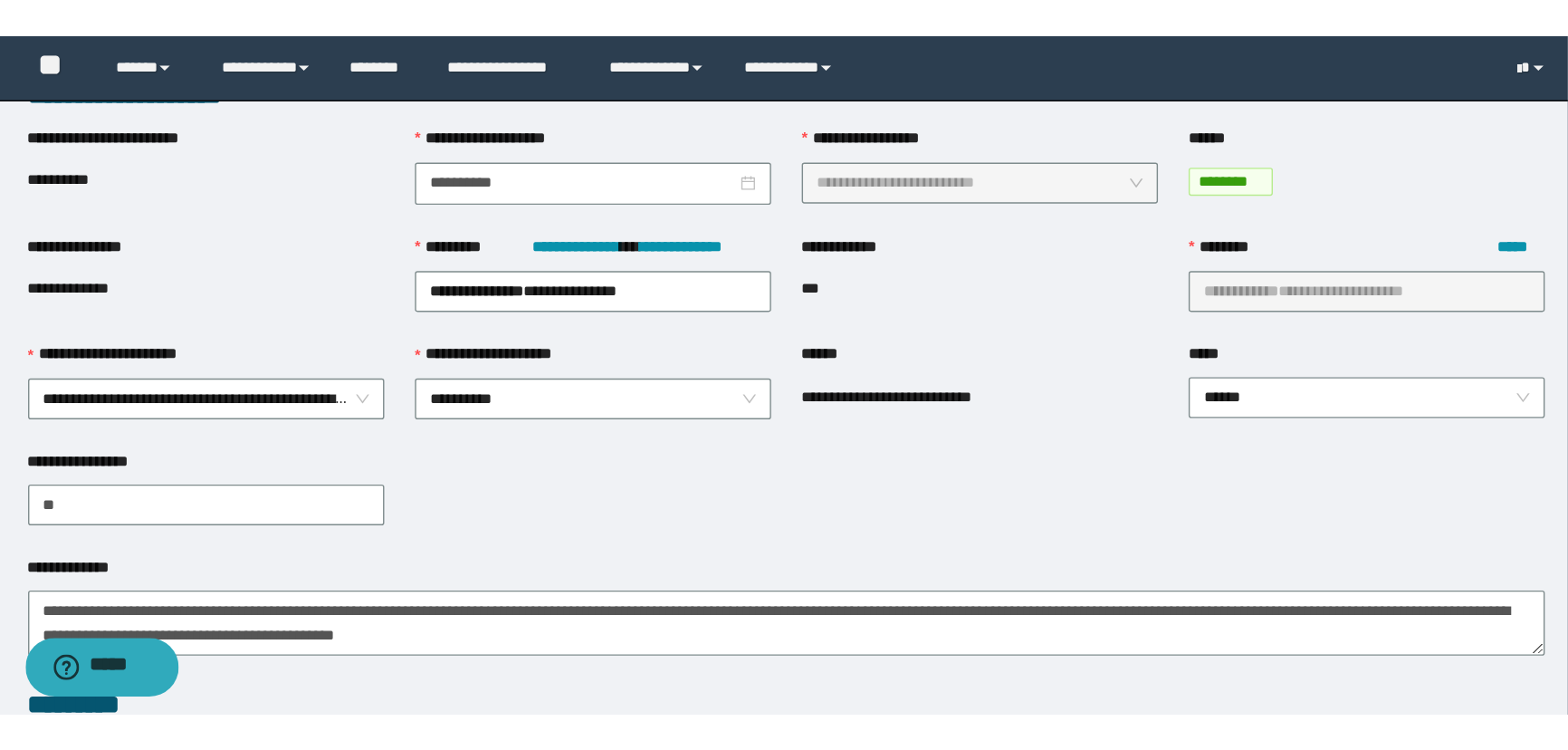 scroll, scrollTop: 0, scrollLeft: 0, axis: both 